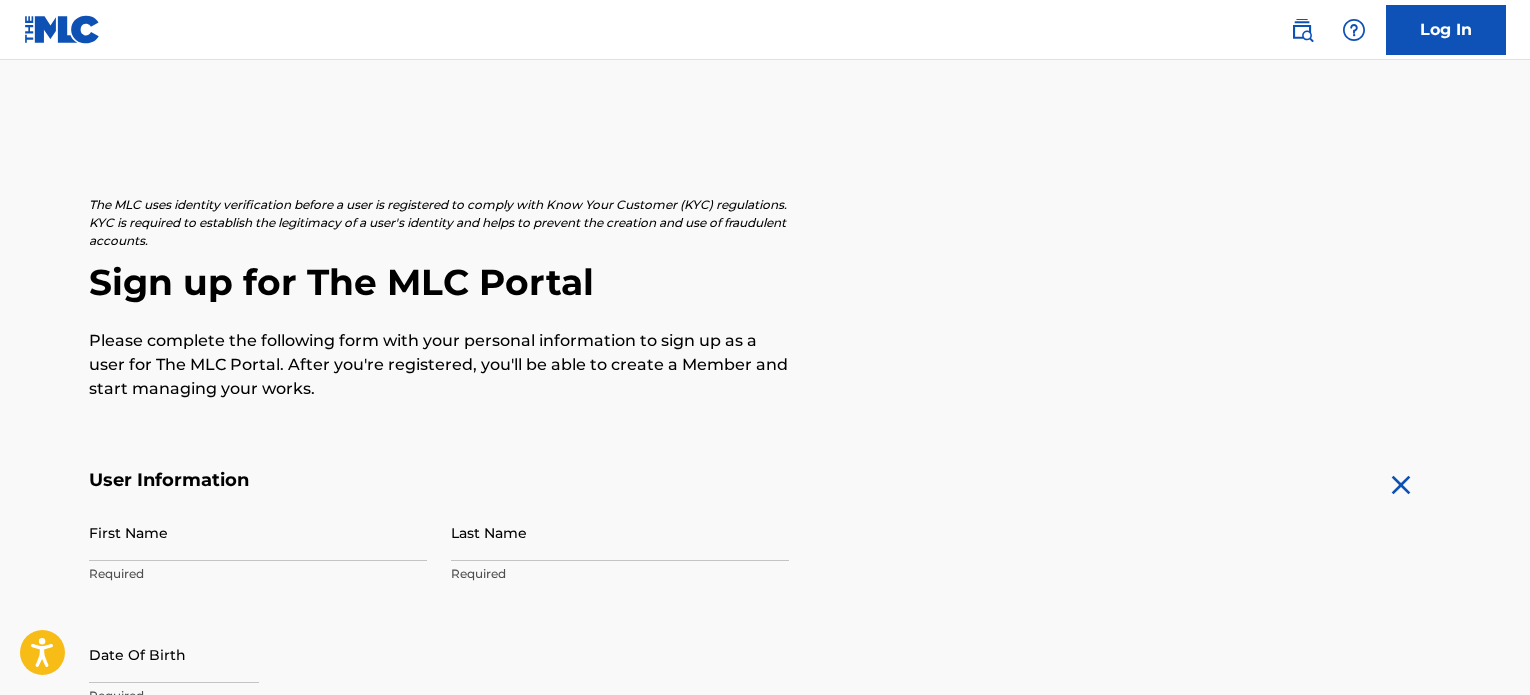 scroll, scrollTop: 0, scrollLeft: 0, axis: both 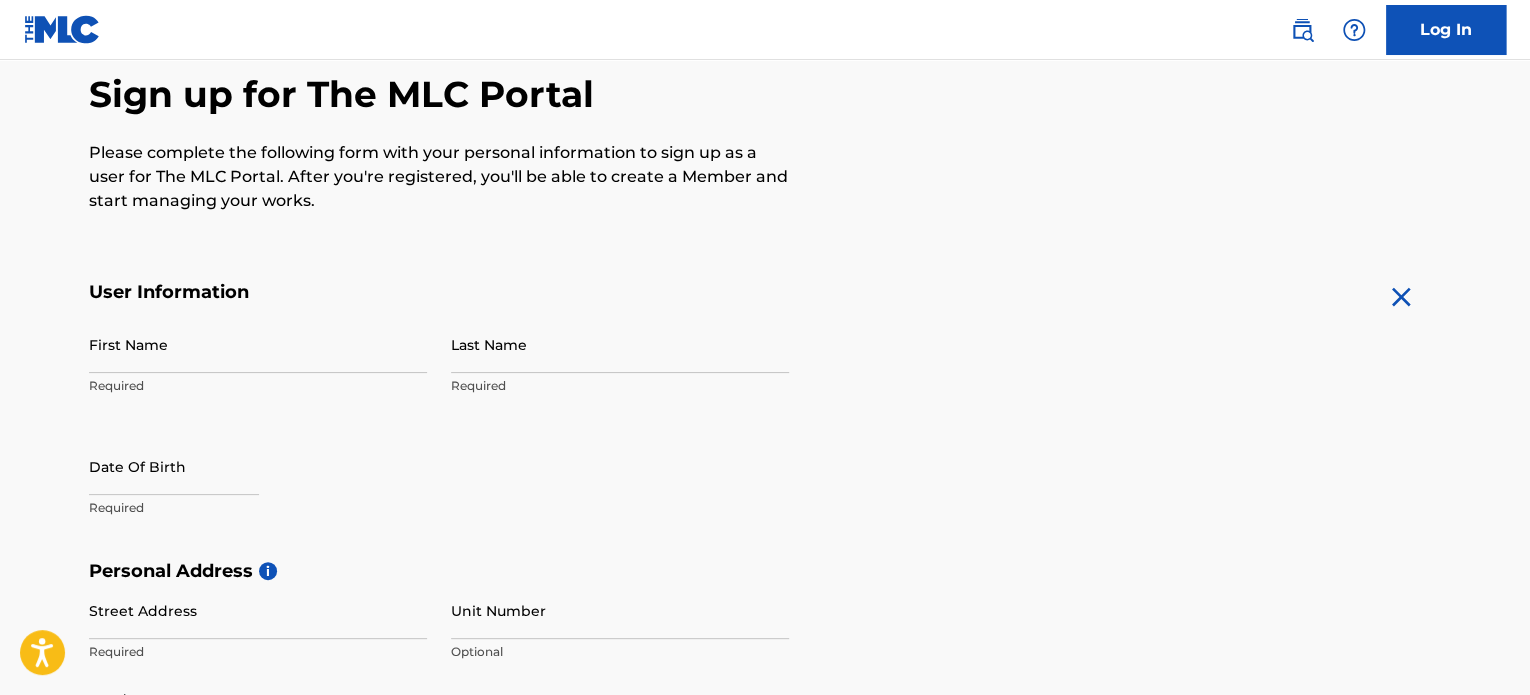 click on "First Name" at bounding box center (258, 344) 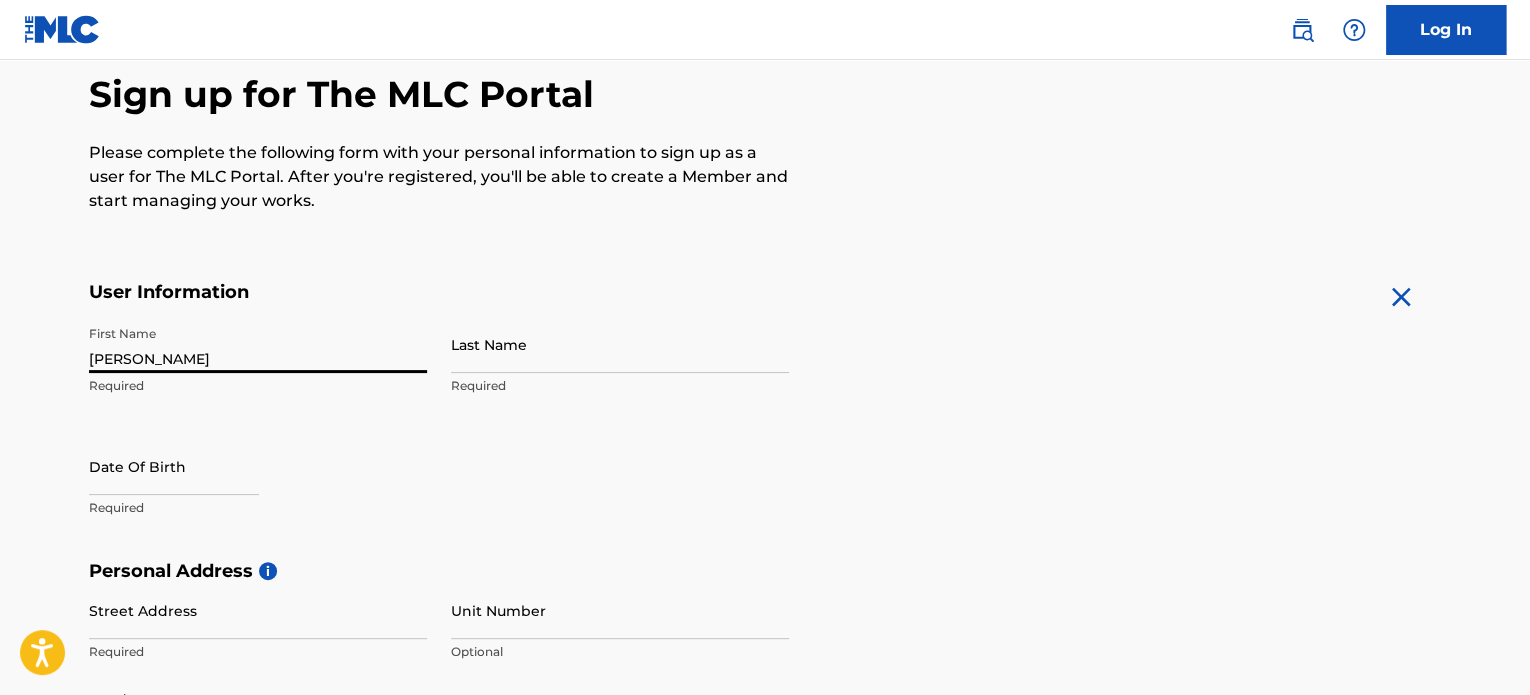 type on "[PERSON_NAME]" 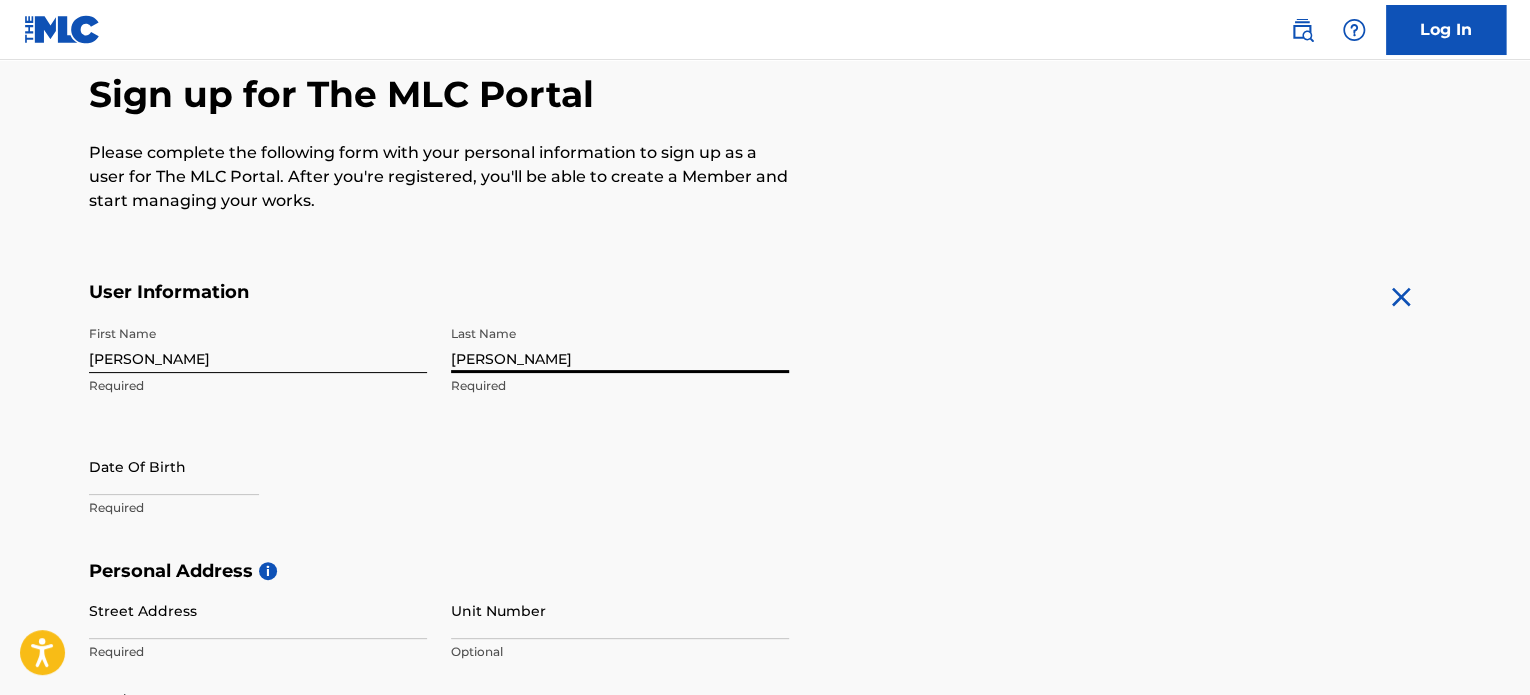 type on "[PERSON_NAME]" 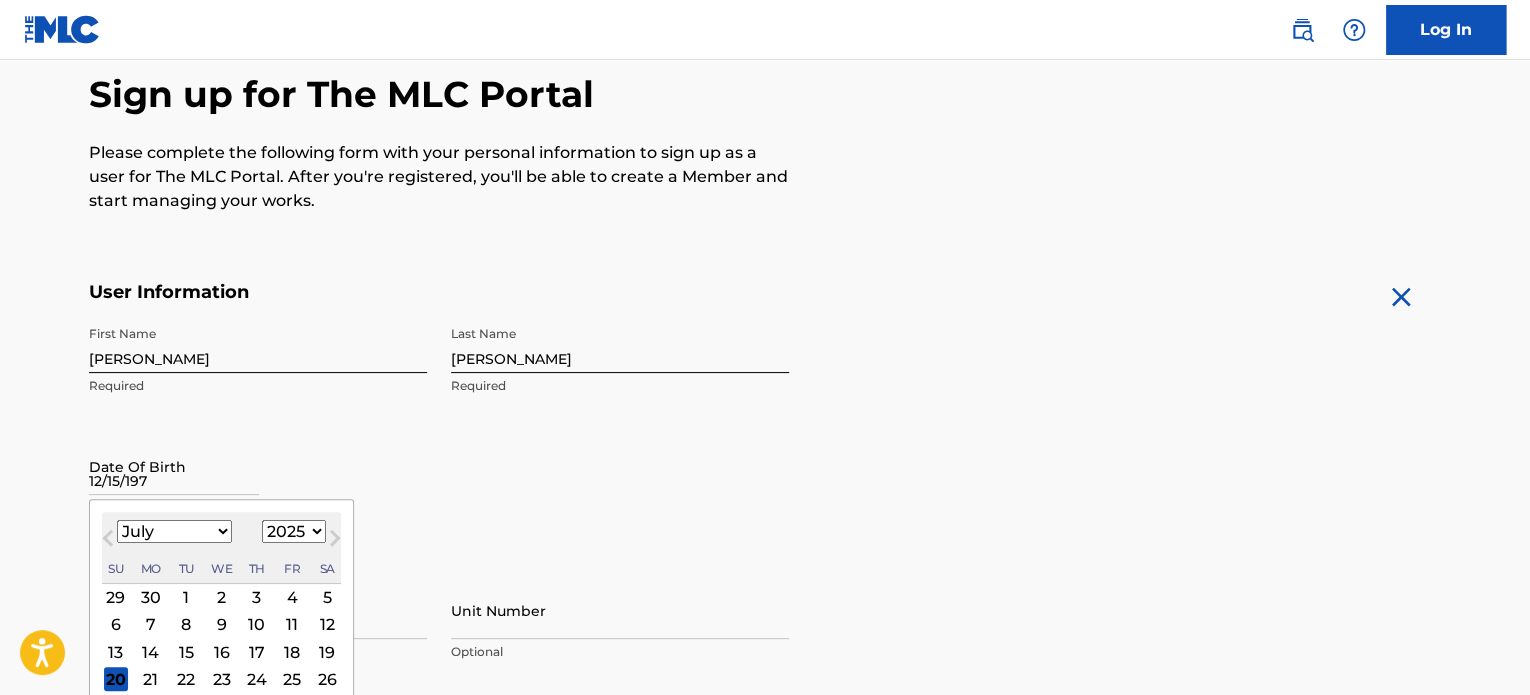 type on "12/15/1976" 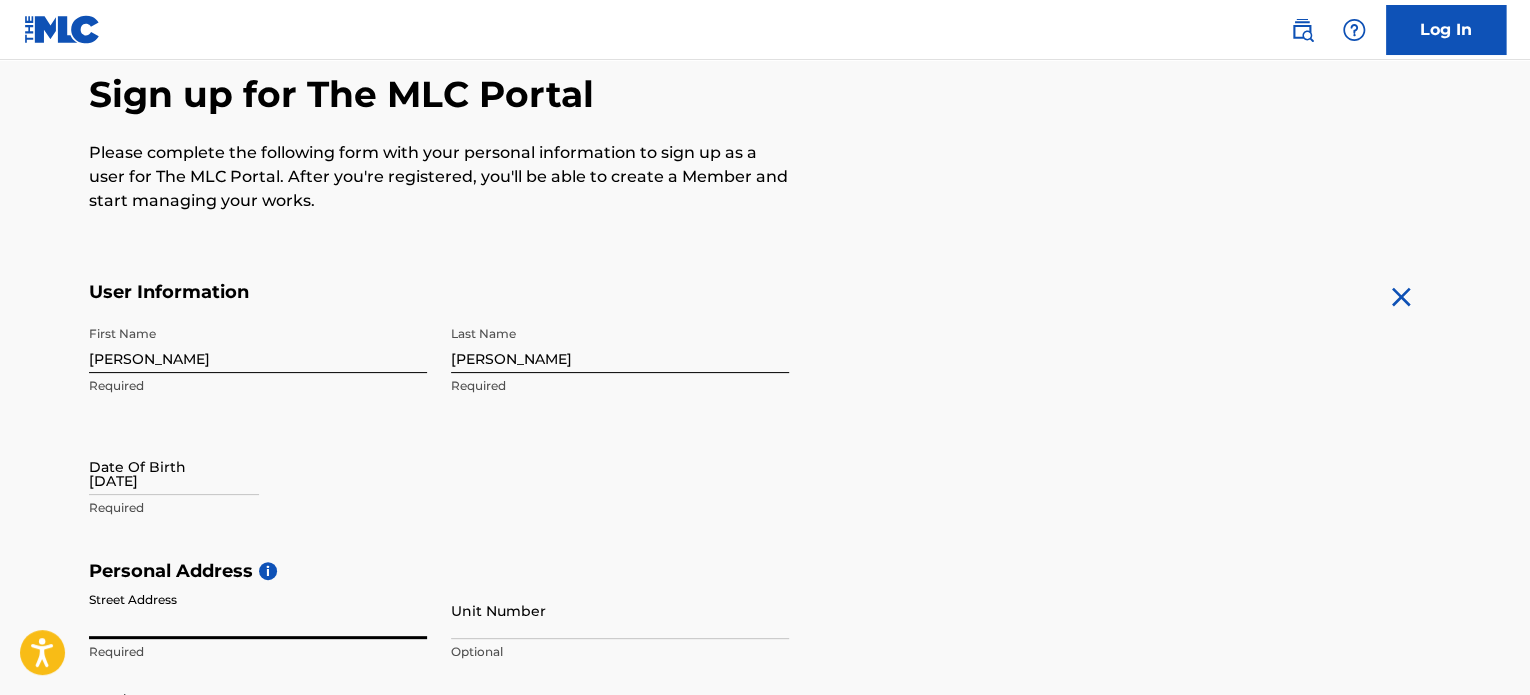 select on "6" 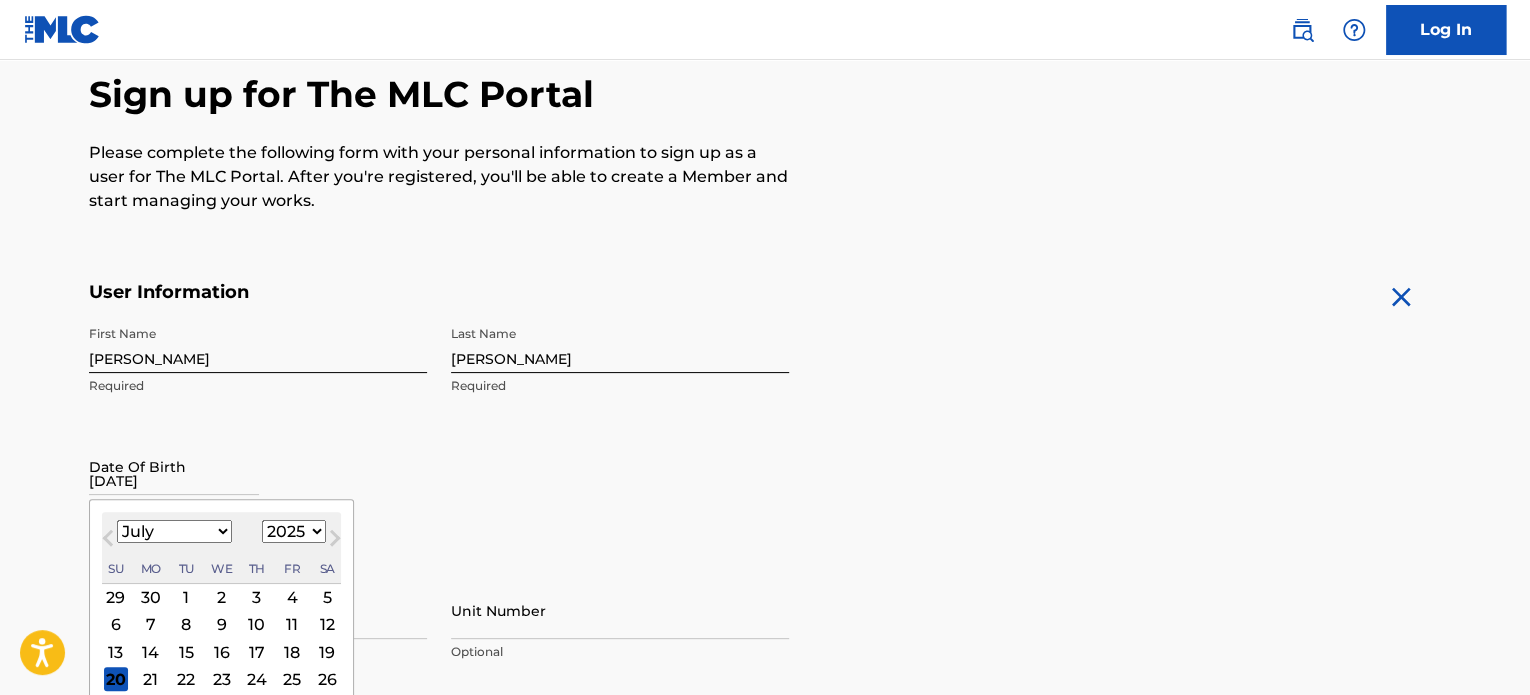 click on "12/15/1976" at bounding box center [174, 466] 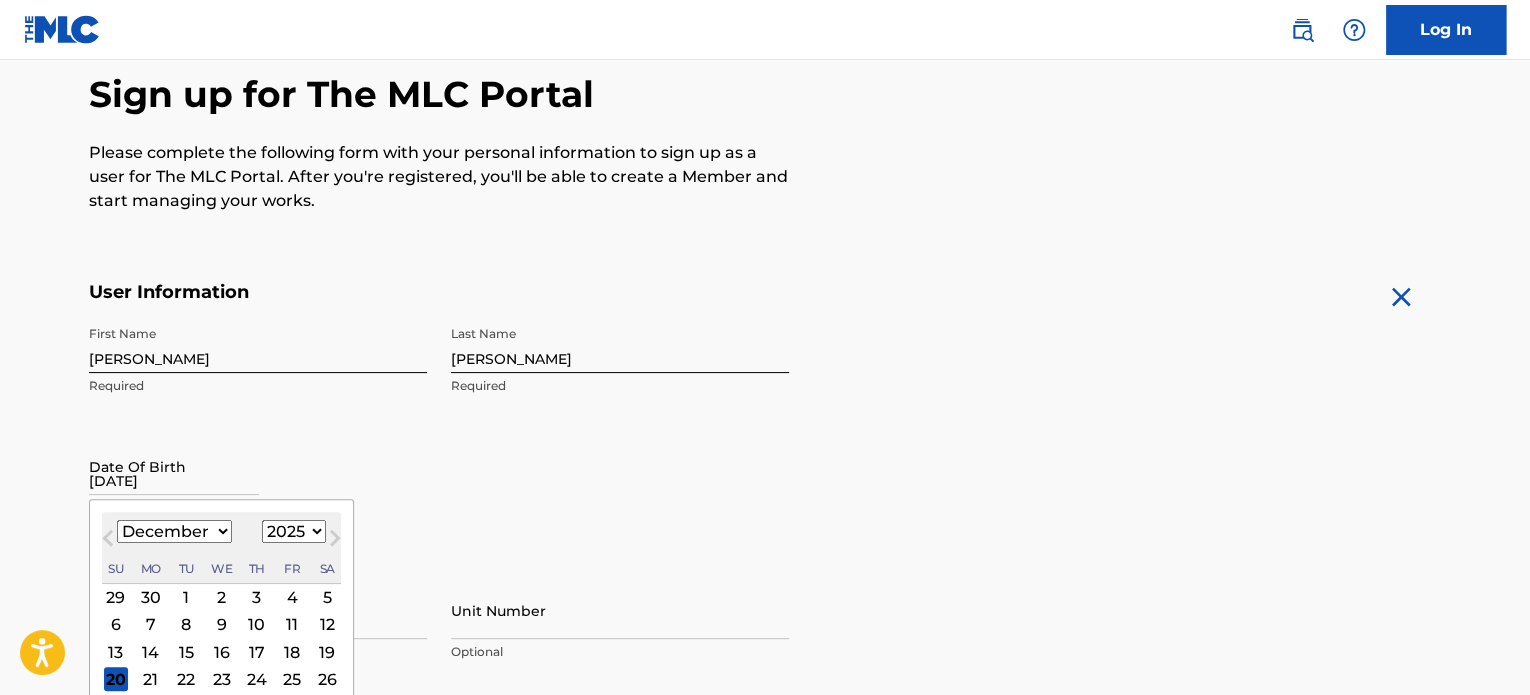 click on "January February March April May June July August September October November December" at bounding box center (174, 531) 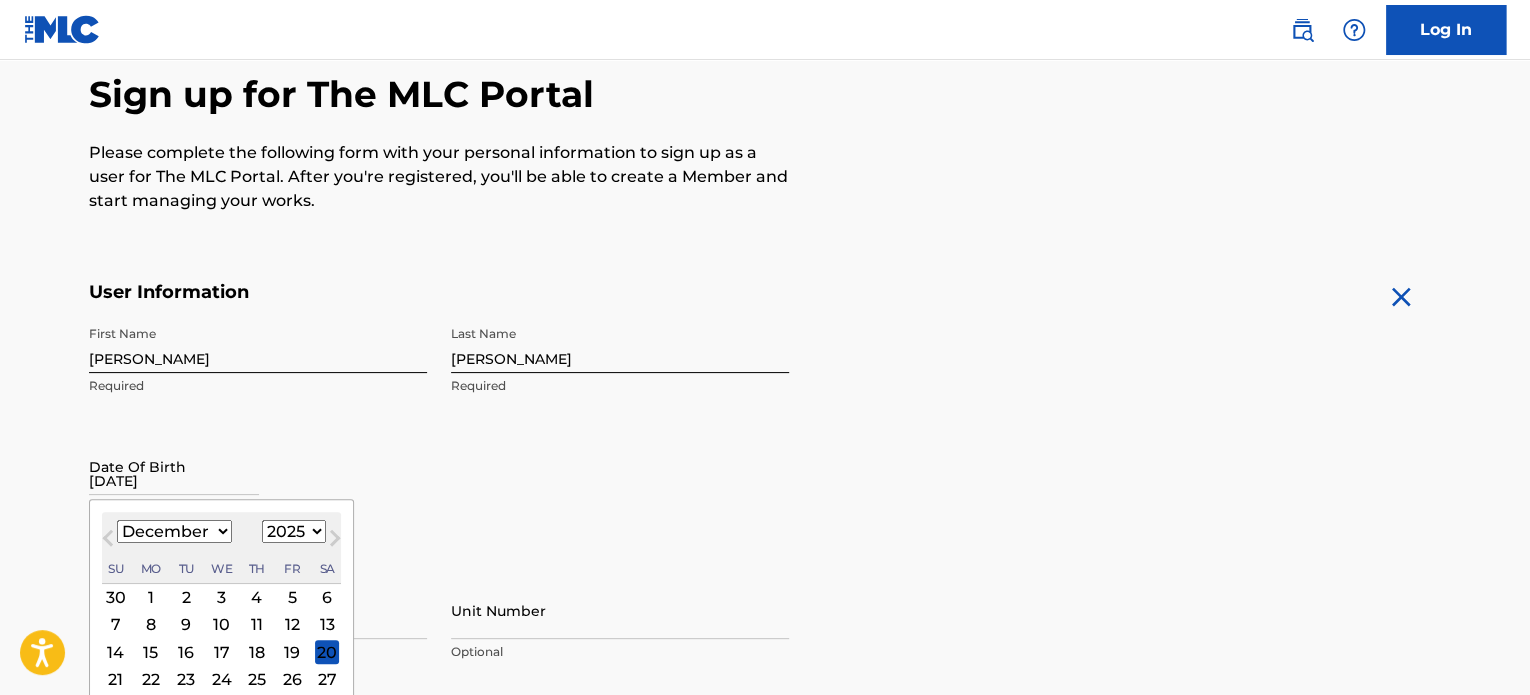 click on "15" at bounding box center (151, 652) 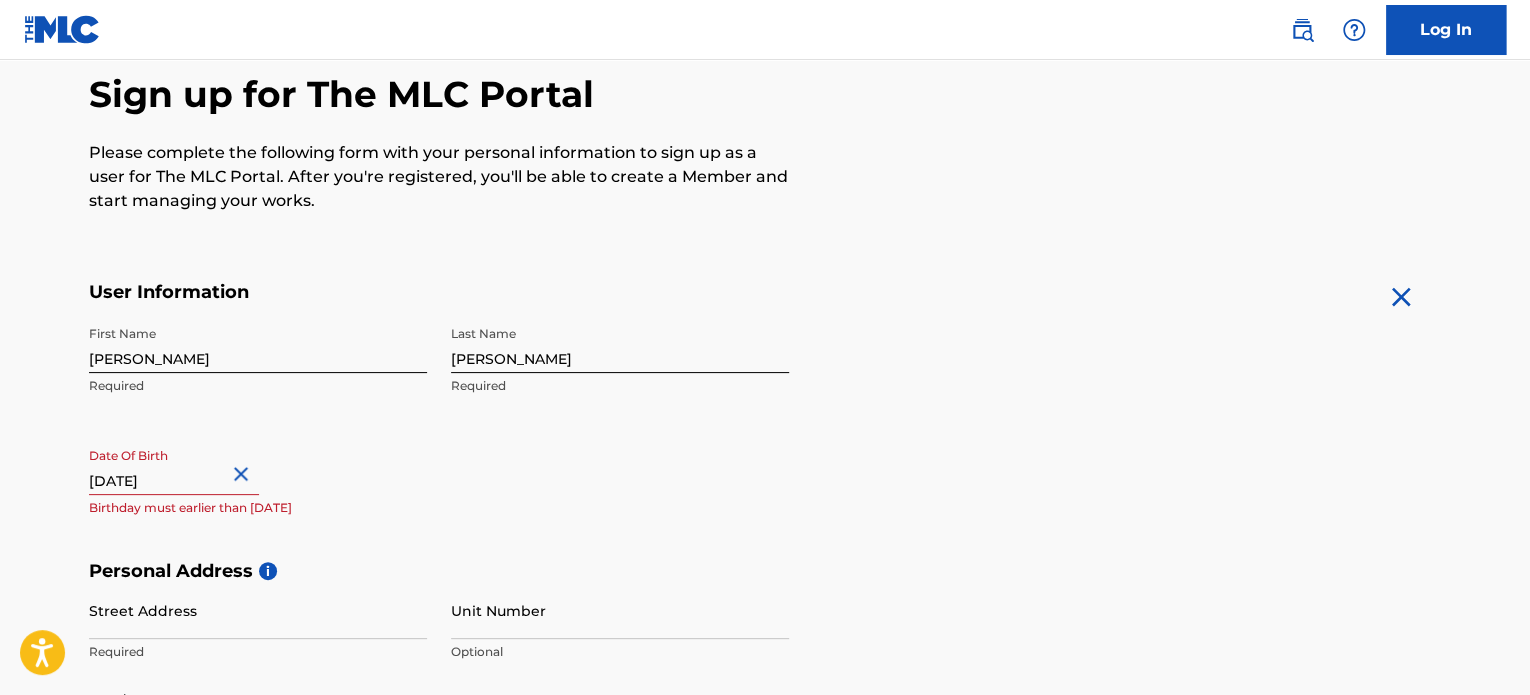 drag, startPoint x: 226, startPoint y: 483, endPoint x: 188, endPoint y: 480, distance: 38.118237 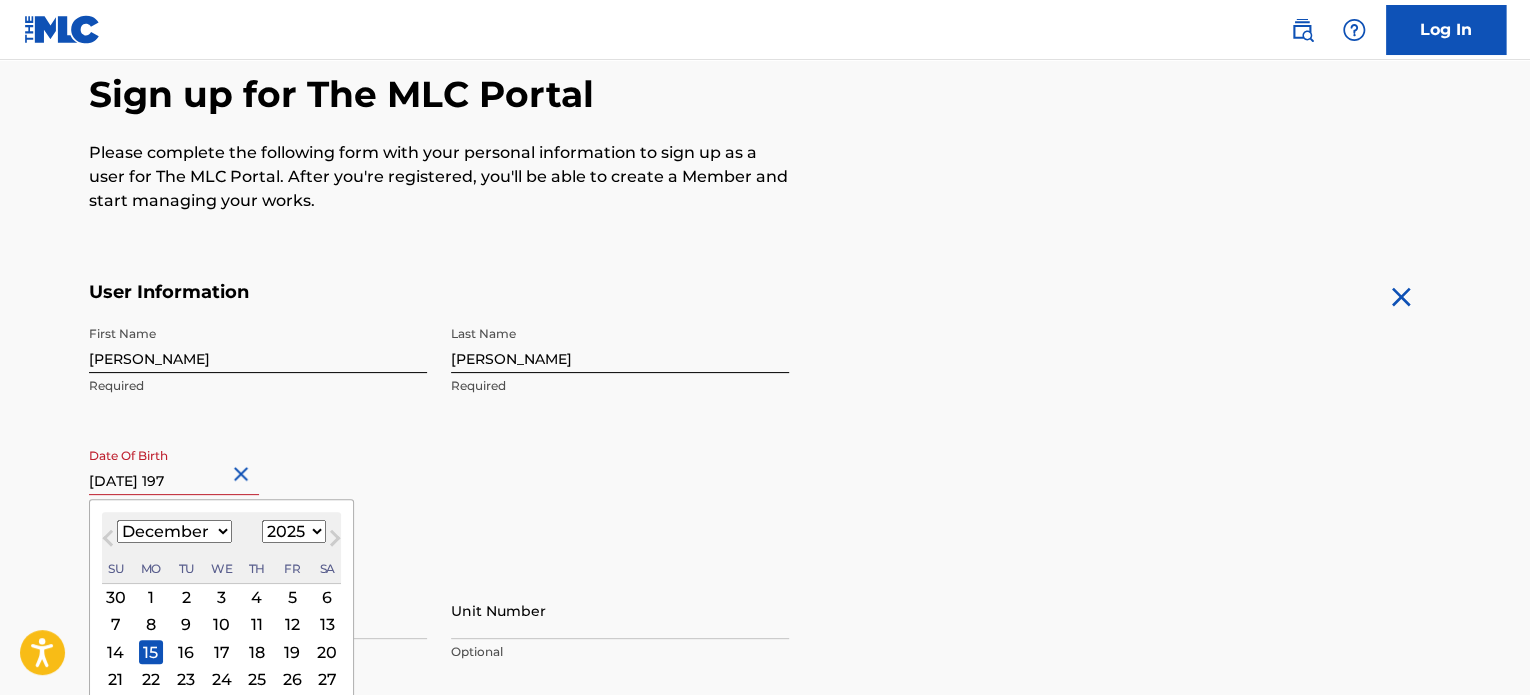 type on "December 15 1976" 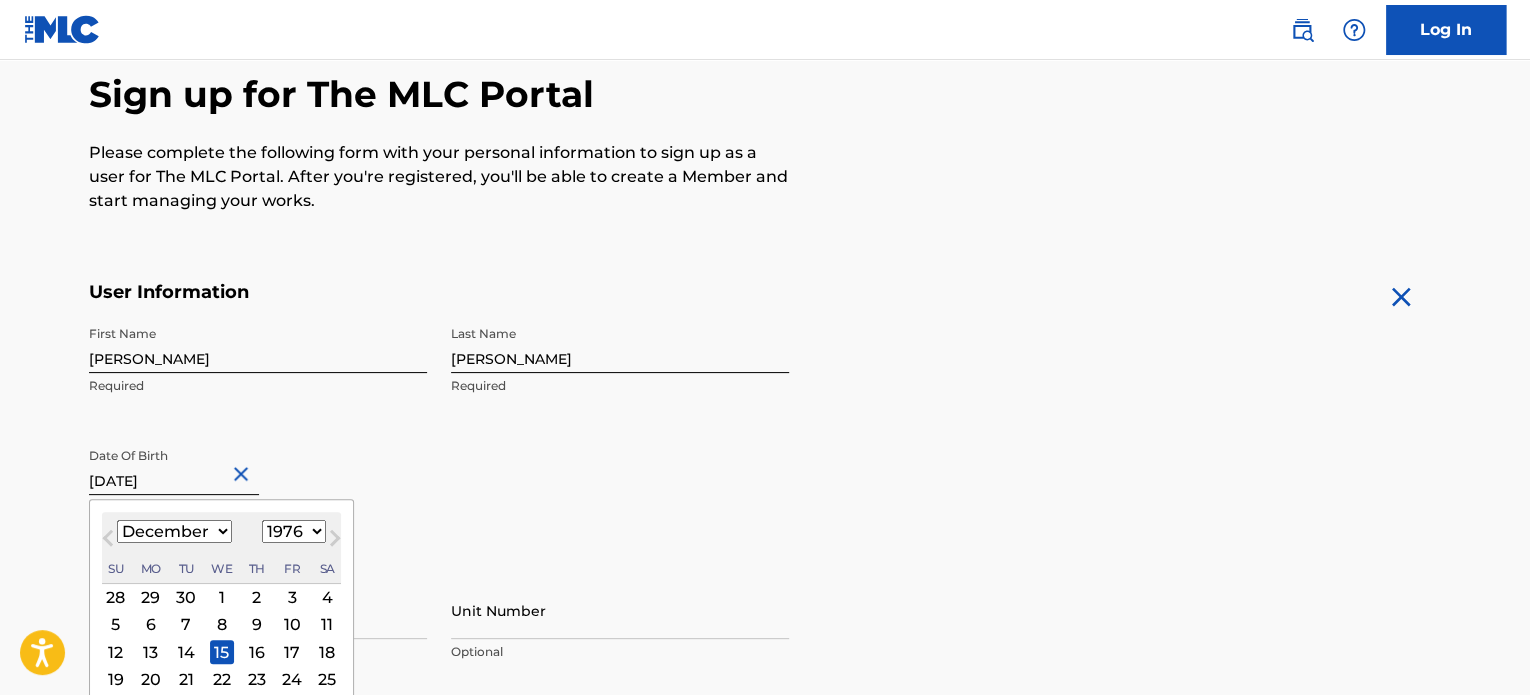 type on "December 15 1976" 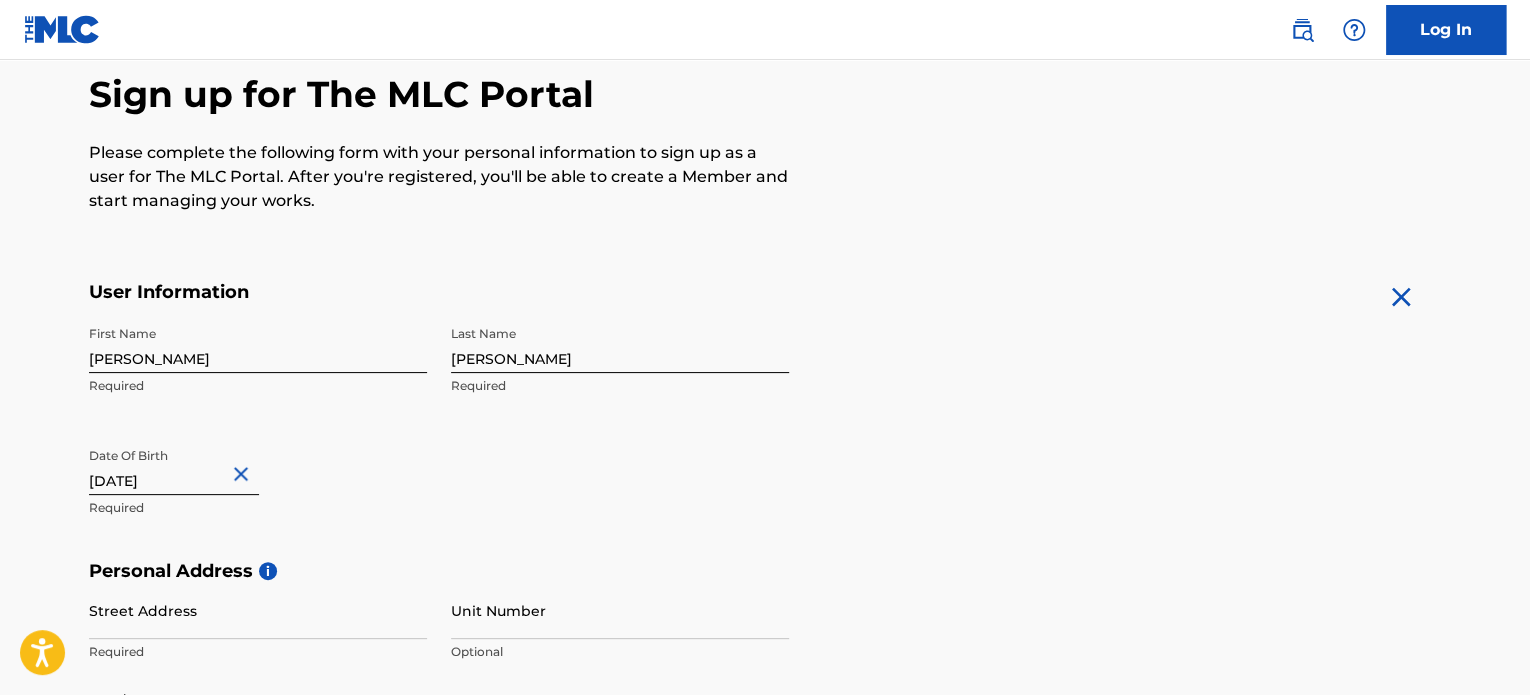 select on "11" 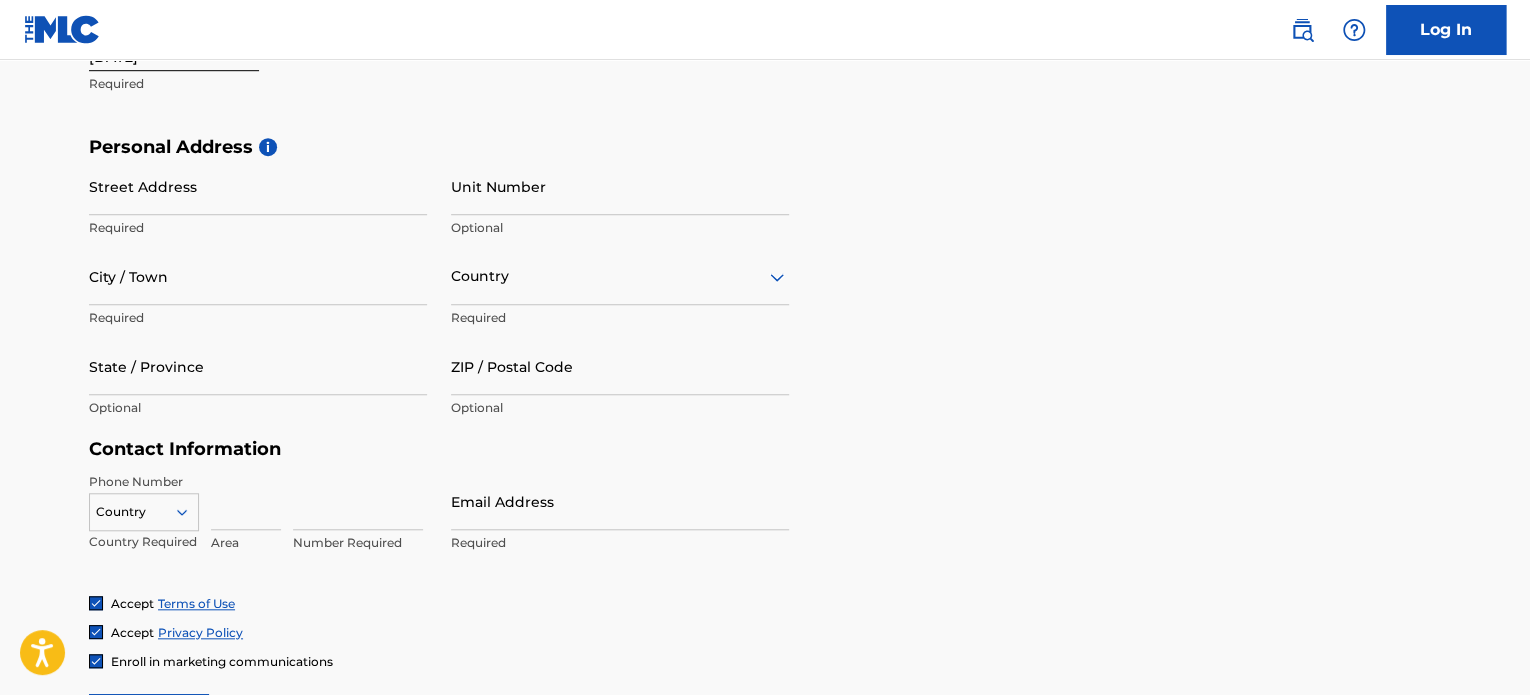 scroll, scrollTop: 614, scrollLeft: 0, axis: vertical 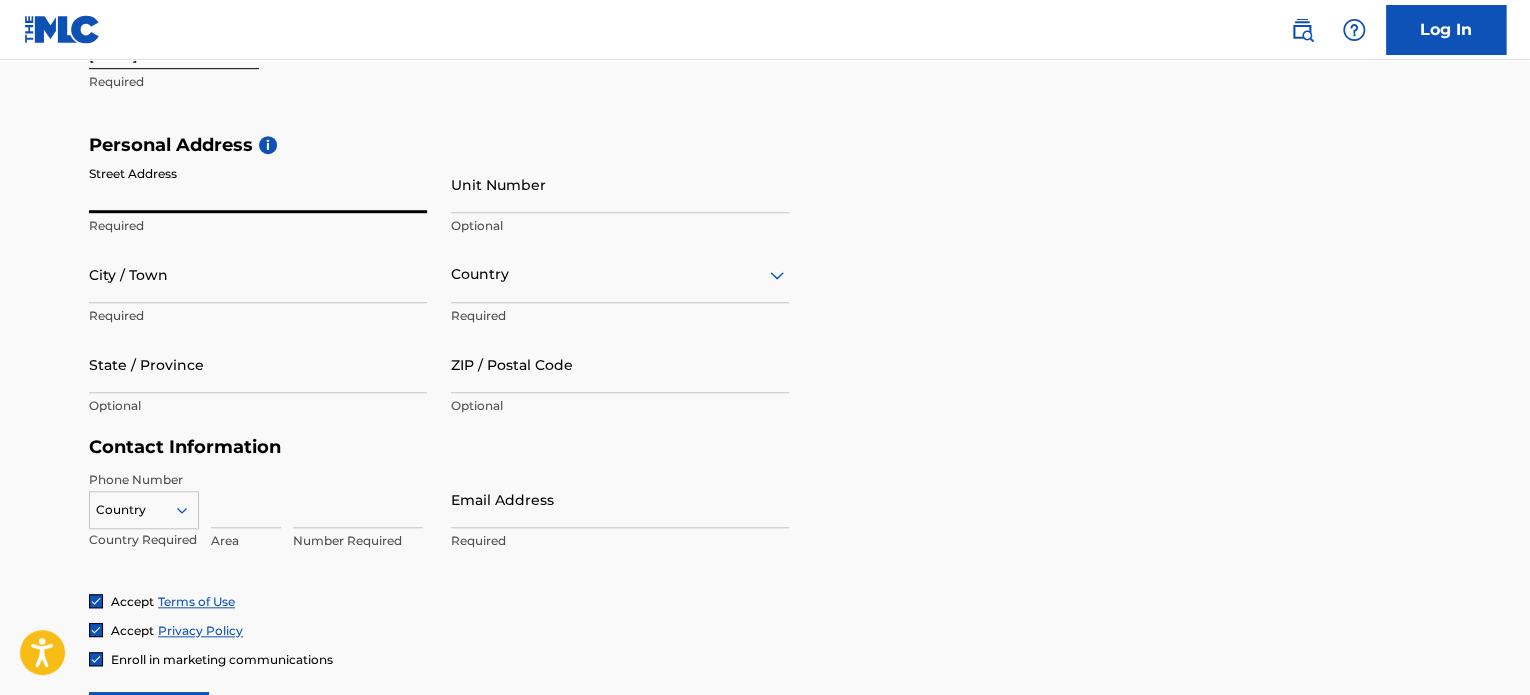click on "Street Address" at bounding box center (258, 184) 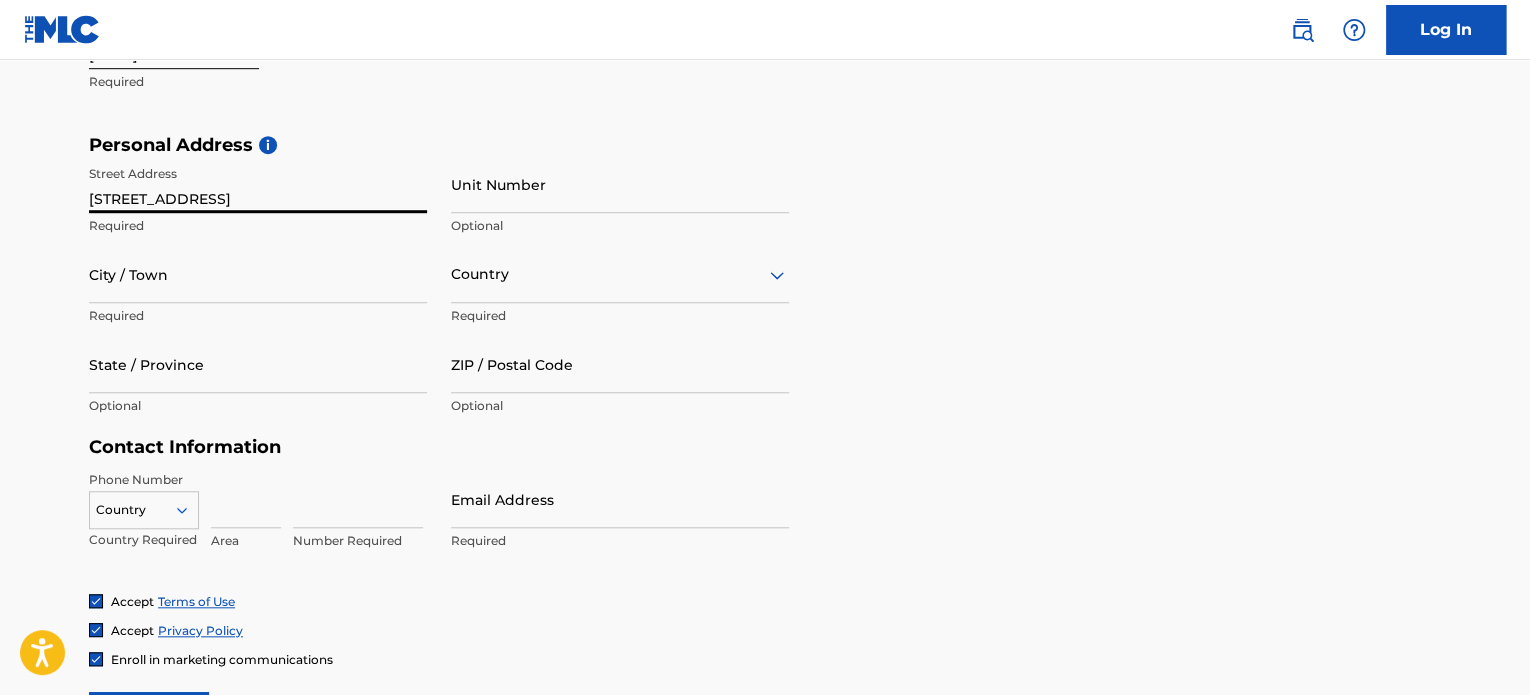 type on "2716 W 141st Pl" 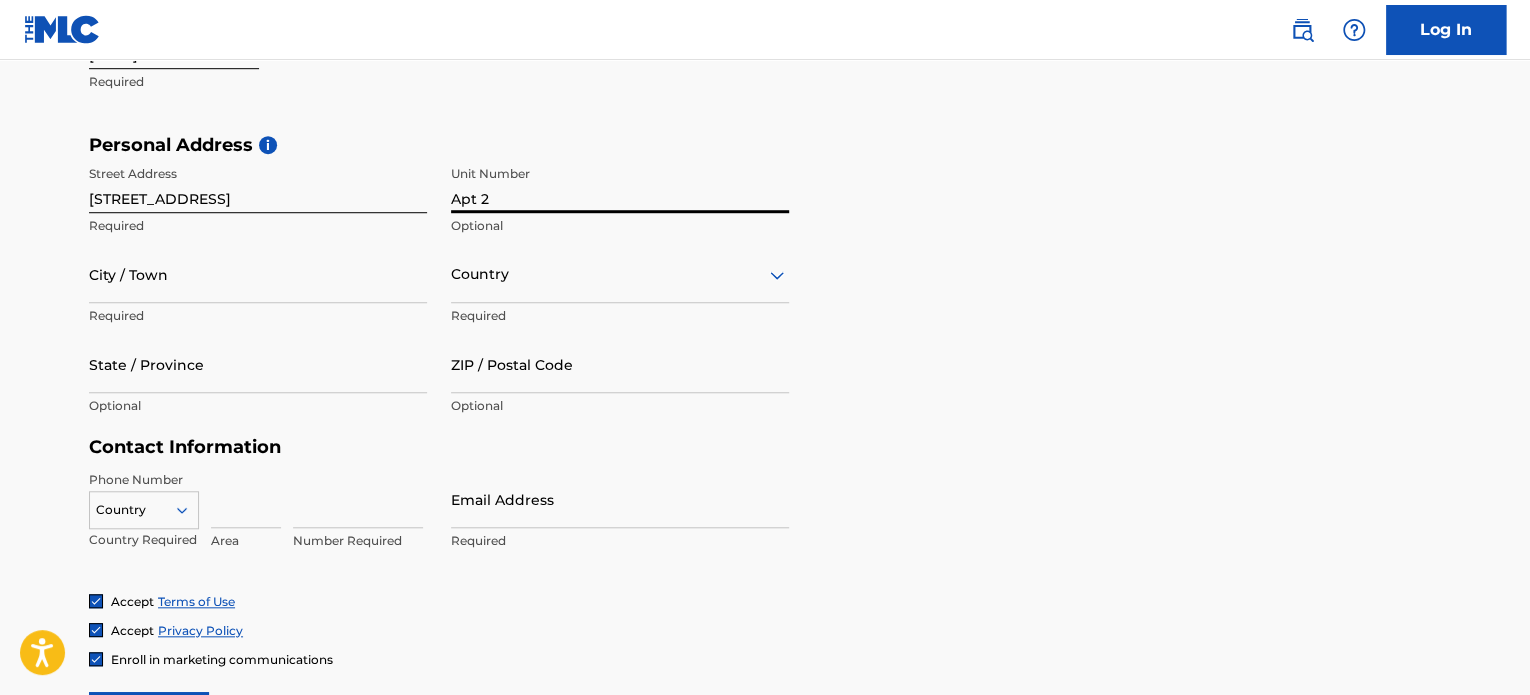 type on "Apt 2" 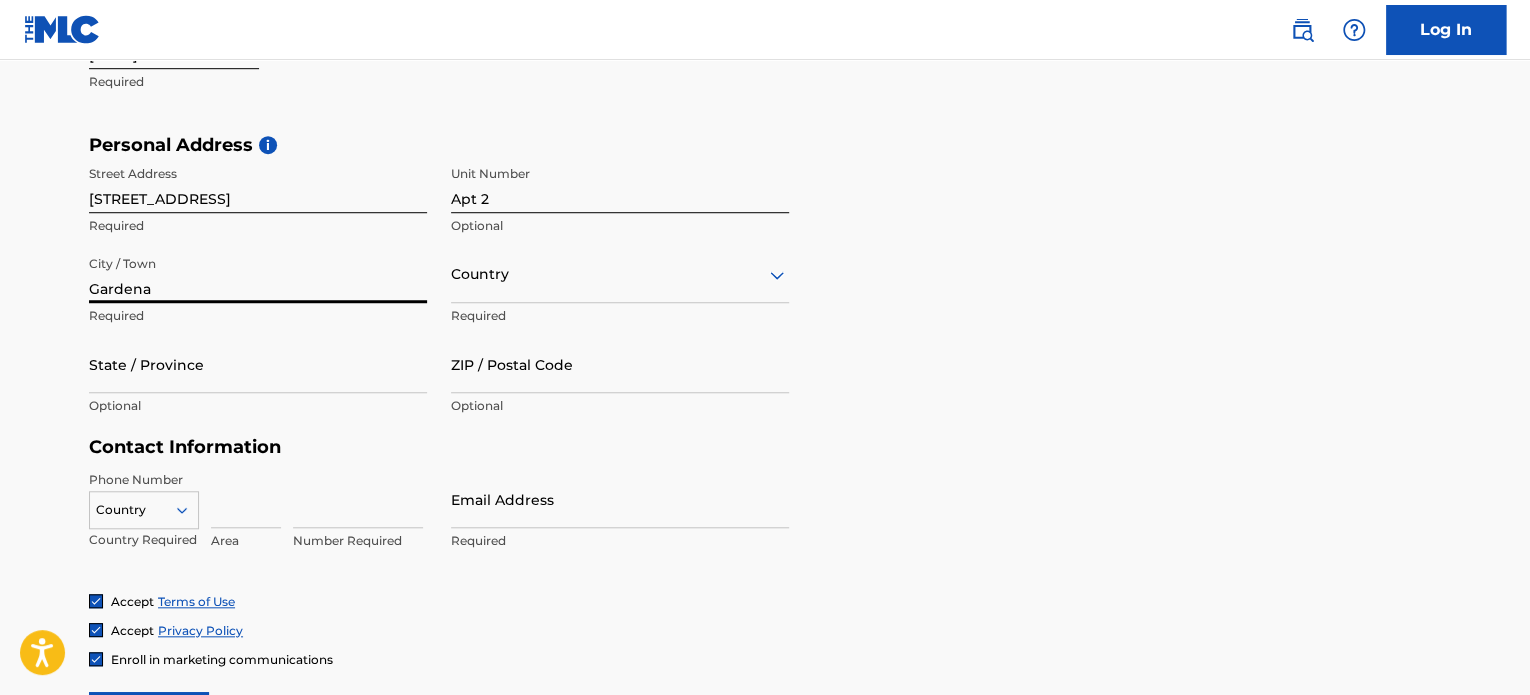 type on "Gardena" 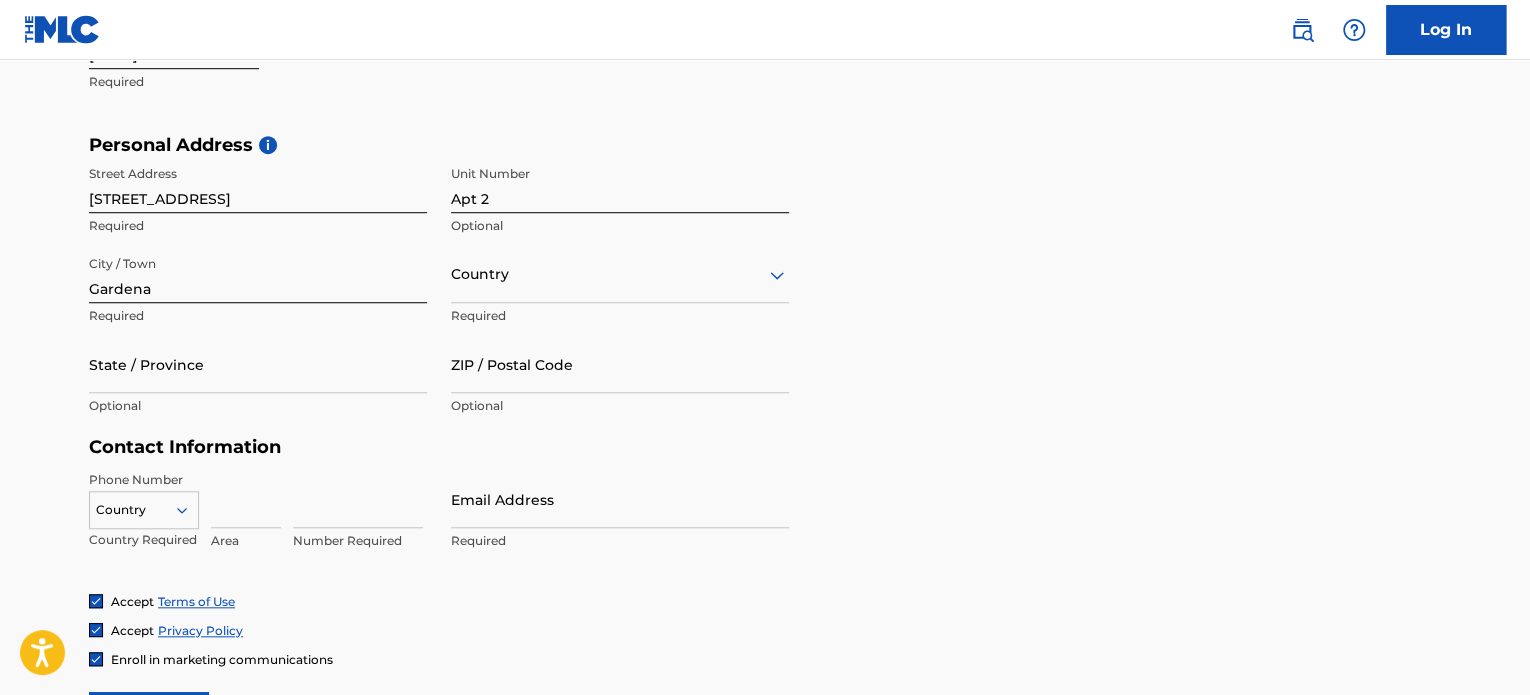 click on "Country" at bounding box center (620, 274) 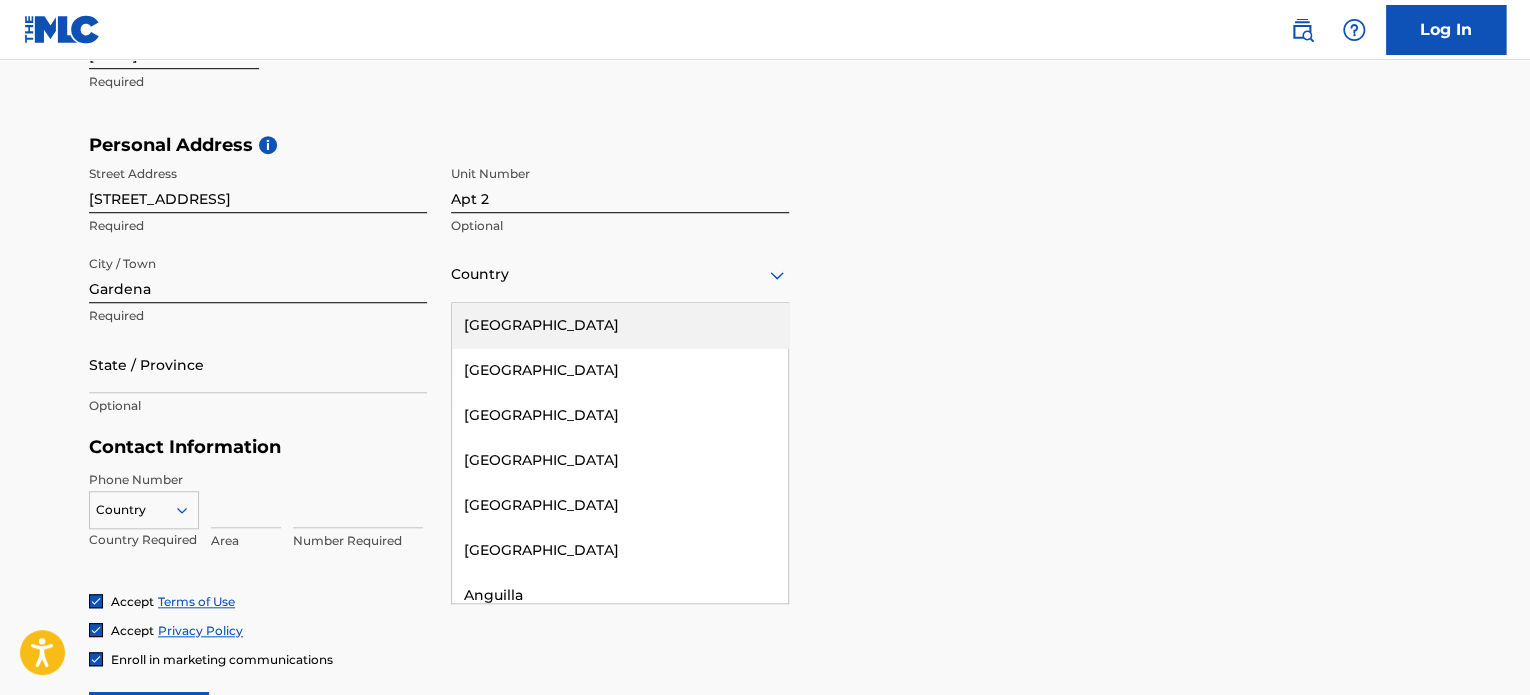 click on "United States" at bounding box center [620, 325] 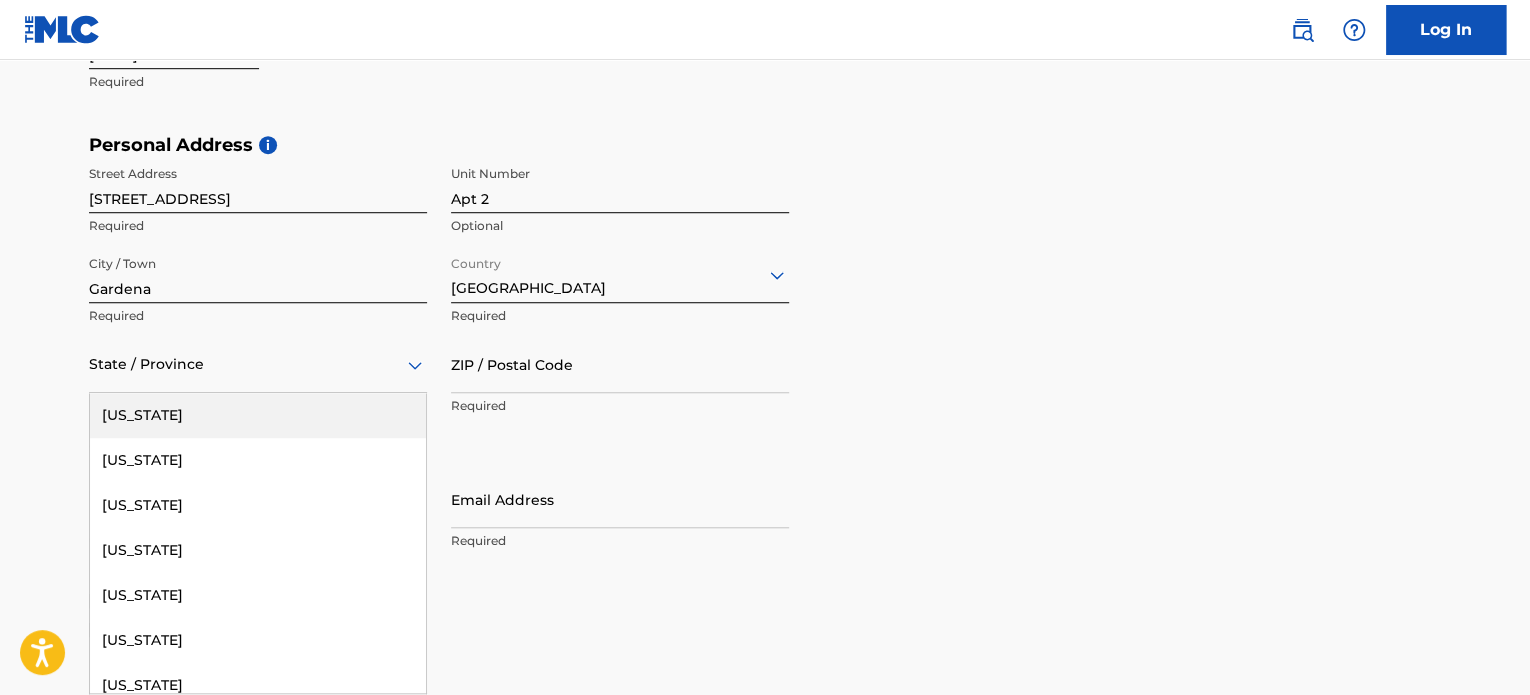click on "State / Province" at bounding box center [258, 364] 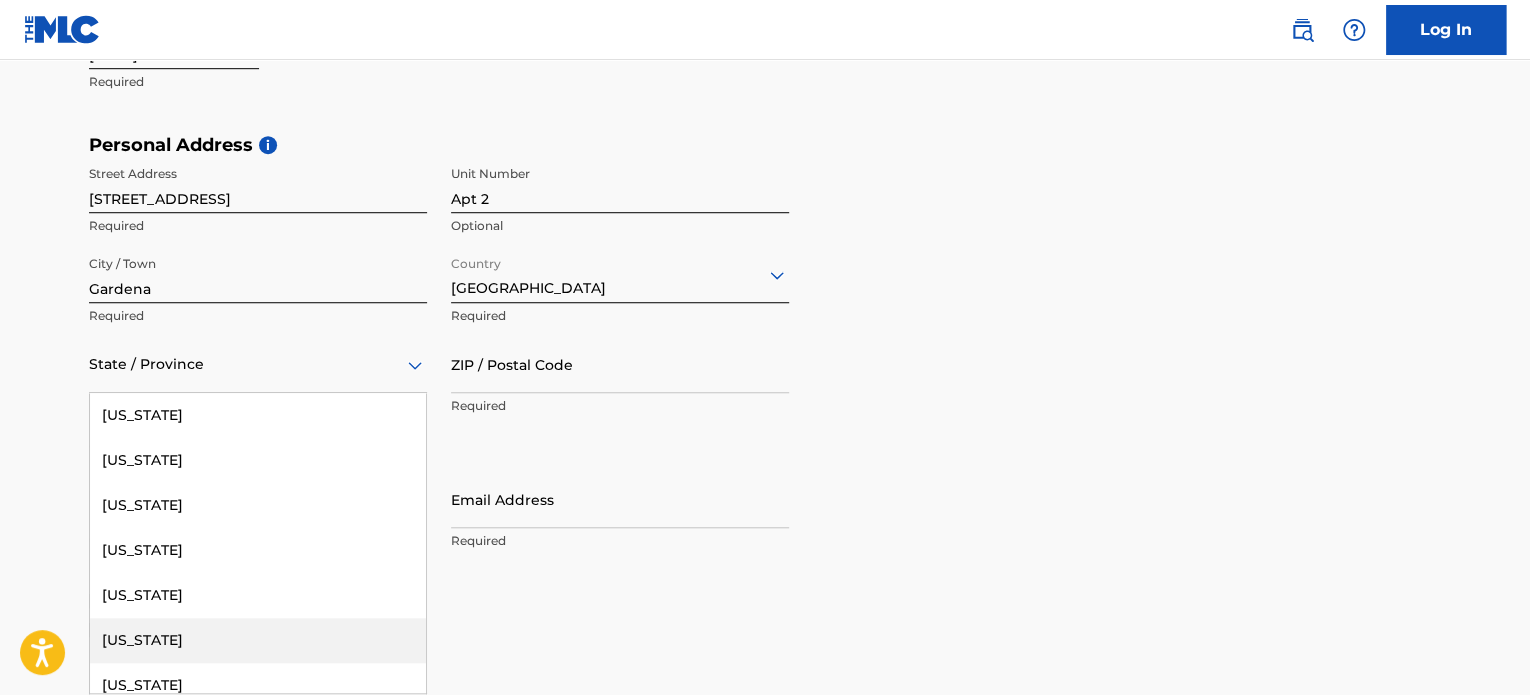 click on "California" at bounding box center (258, 640) 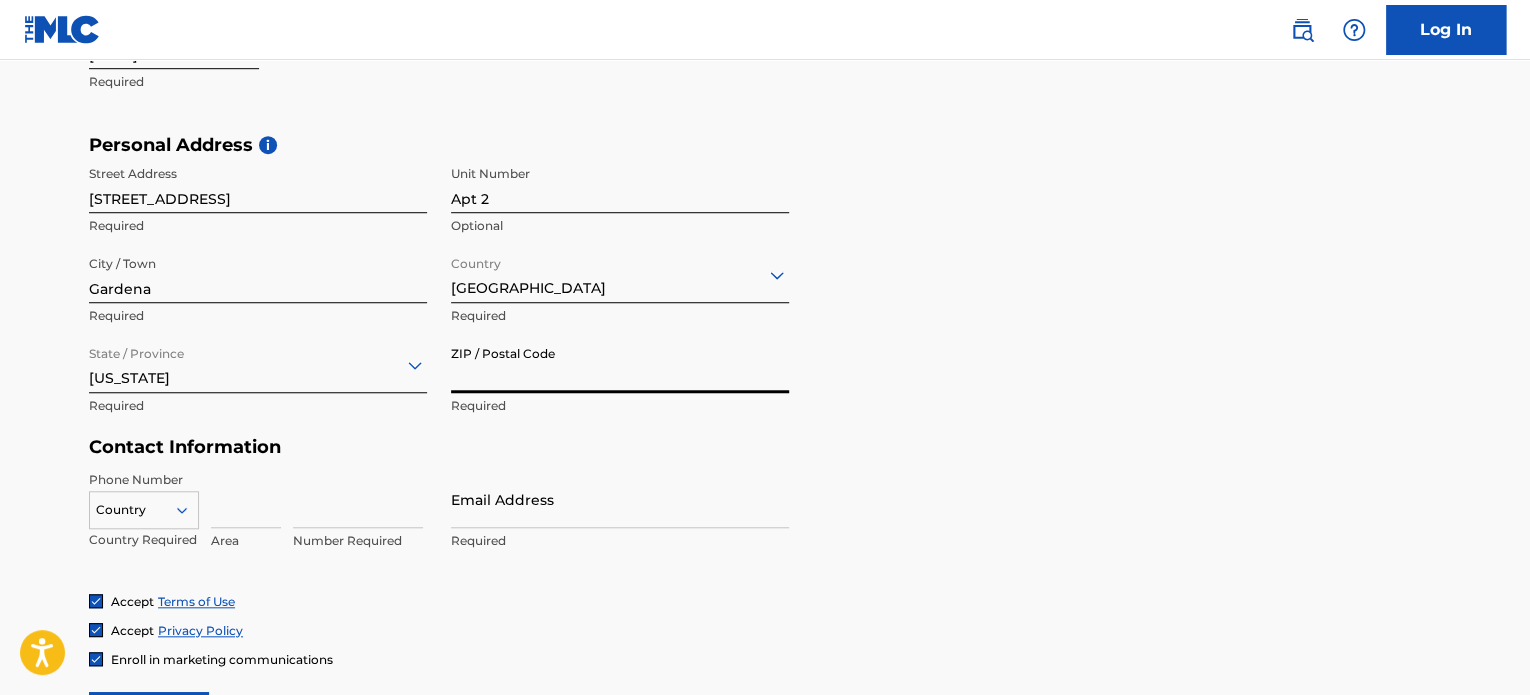 click on "ZIP / Postal Code" at bounding box center [620, 364] 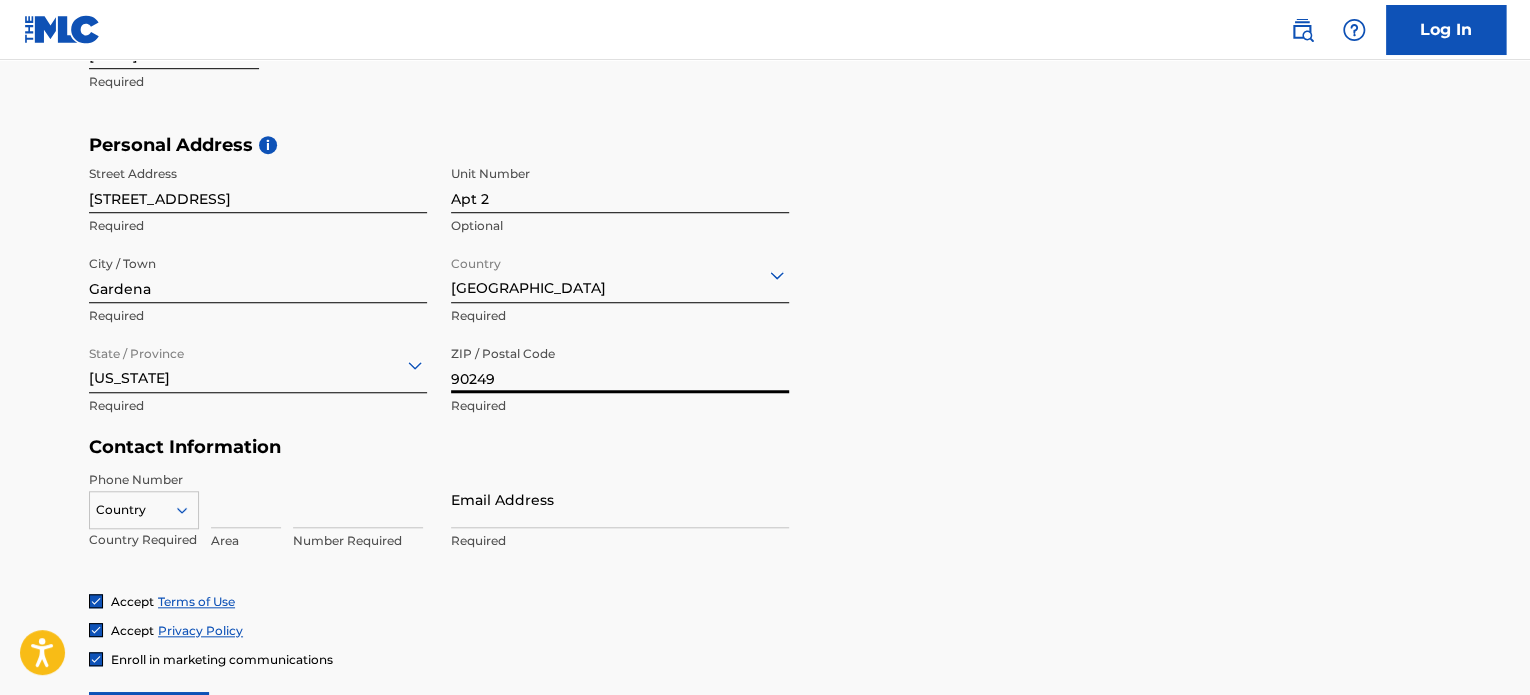 type on "90249" 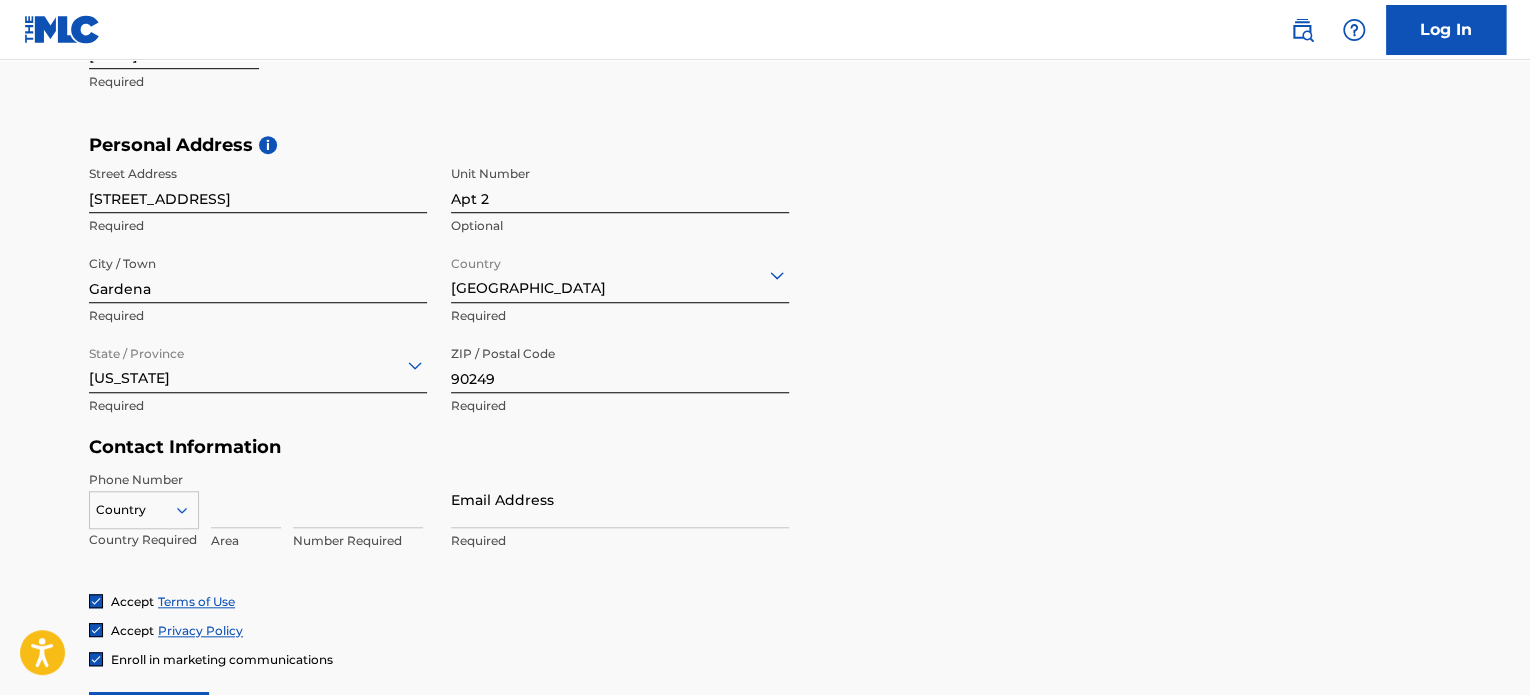 click at bounding box center [246, 499] 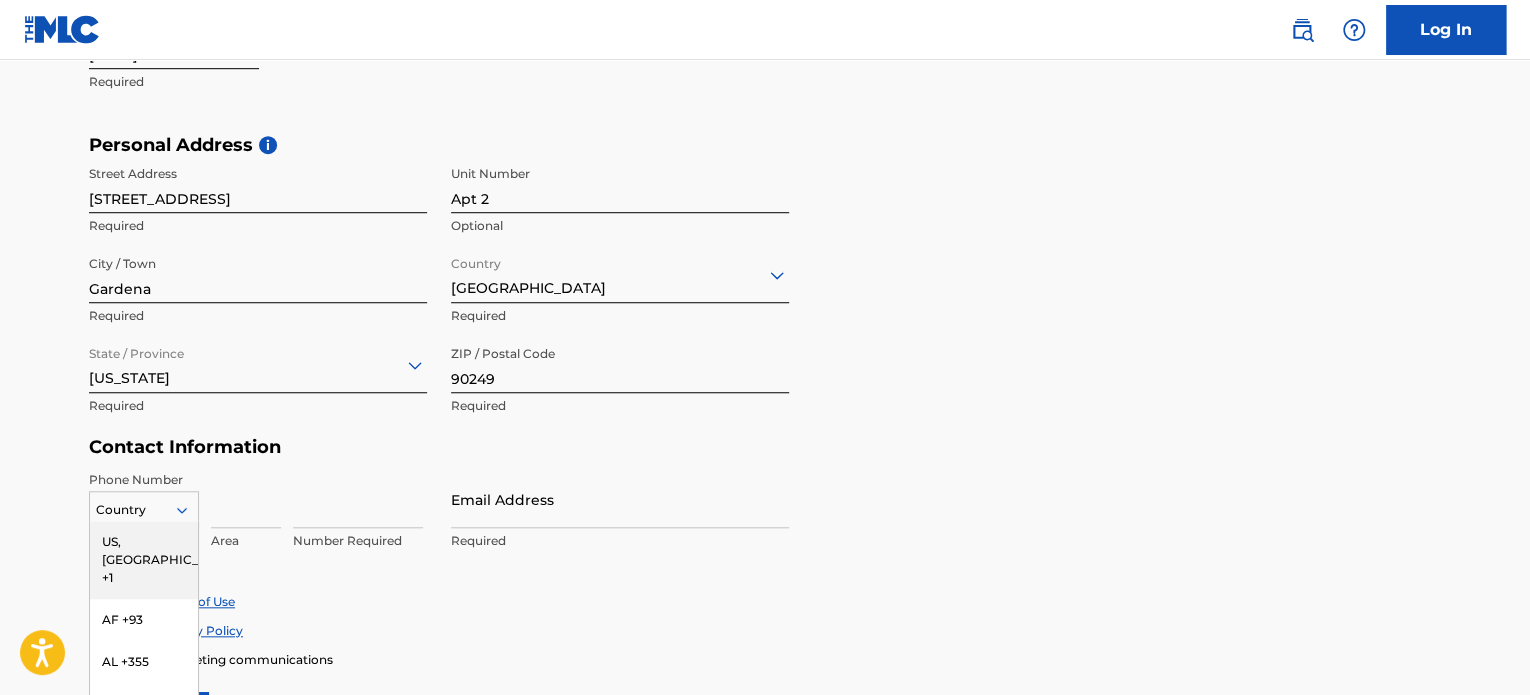 scroll, scrollTop: 740, scrollLeft: 0, axis: vertical 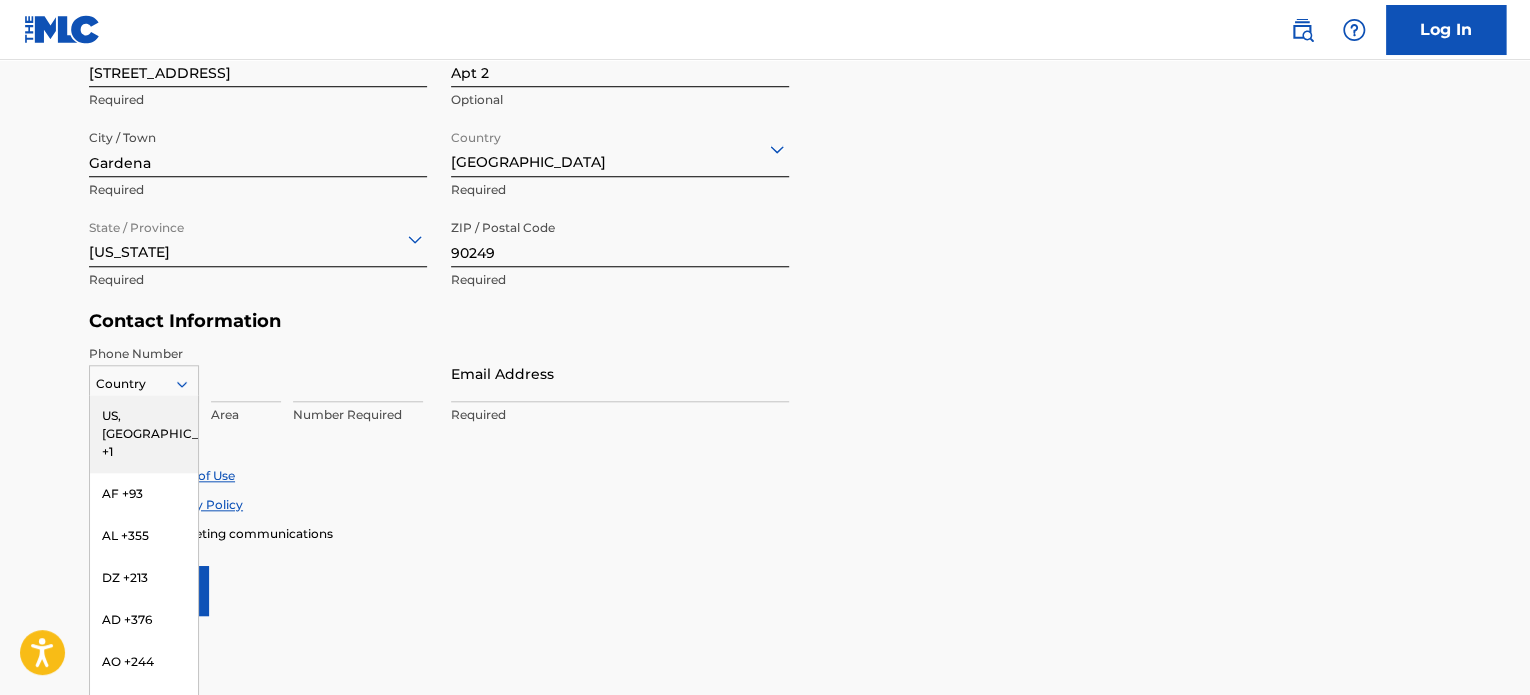 click on "216 results available. Use Up and Down to choose options, press Enter to select the currently focused option, press Escape to exit the menu, press Tab to select the option and exit the menu. Country US, CA +1 AF +93 AL +355 DZ +213 AD +376 AO +244 AI +1264 AG +1268 AR +54 AM +374 AW +297 AU +61 AT +43 AZ +994 BS +1242 BH +973 BD +880 BB +1246 BY +375 BE +32 BZ +501 BJ +229 BM +1441 BT +975 BO +591 BA +387 BW +267 BR +55 BN +673 BG +359 BF +226 BI +257 KH +855 CM +237 CV +238 KY +1345 CF +236 TD +235 CL +56 CN +86 CO +57 KM +269 CG, CD +242 CK +682 CR +506 CI +225 HR +385 CU +53 CY +357 CZ +420 DK +45 DJ +253 DM +1767 DO +1809 EC +593 EG +20 SV +503 GQ +240 ER +291 EE +372 ET +251 FK +500 FO +298 FJ +679 FI +358 FR +33 GF +594 PF +689 GA +241 GM +220 GE +995 DE +49 GH +233 GI +350 GR +30 GL +299 GD +1473 GP +590 GT +502 GN +224 GW +245 GY +592 HT +509 VA, IT +39 HN +504 HK +852 HU +36 IS +354 IN +91 ID +62 IR +98 IQ +964 IE +353 IL +972 JM +1876 JP +81 JO +962 KZ +7 KE +254 KI +686 KP +850 KR +82 KW +965" at bounding box center (144, 380) 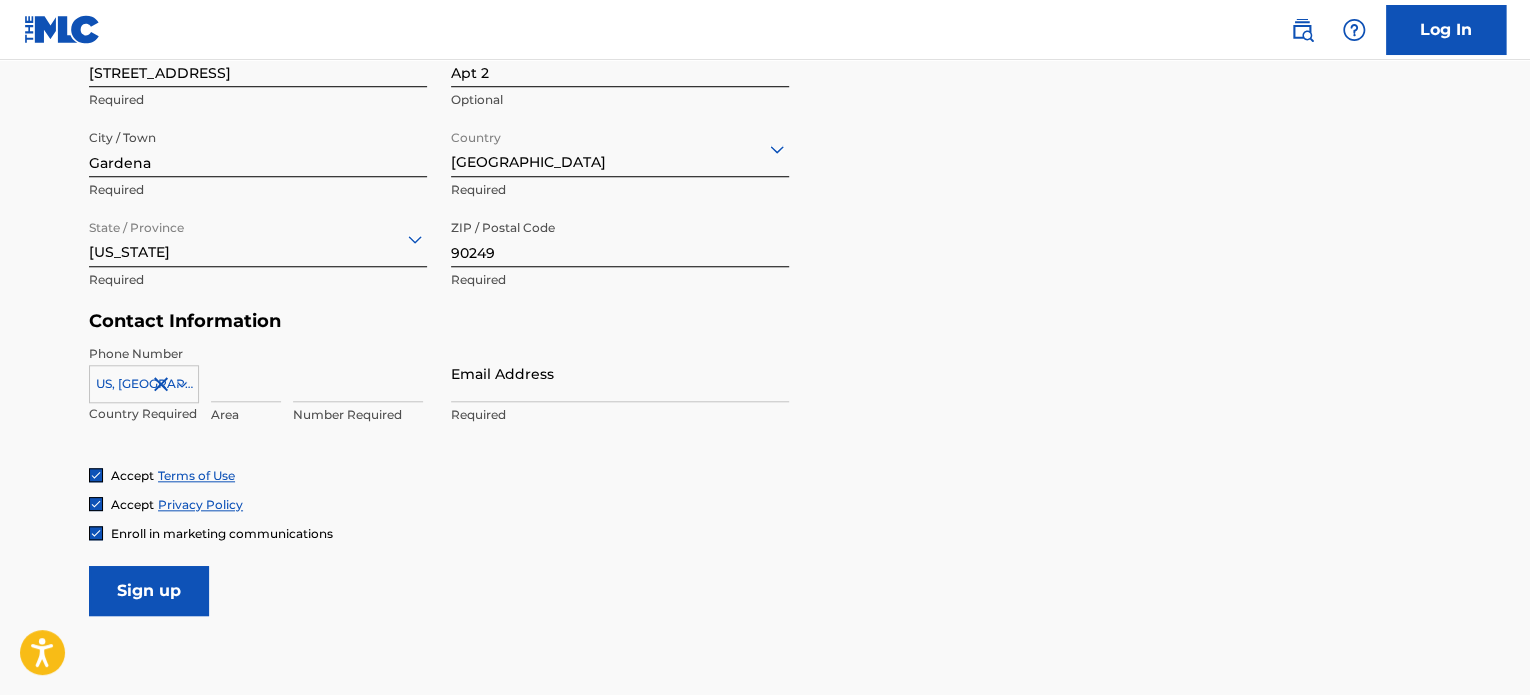 click at bounding box center [246, 373] 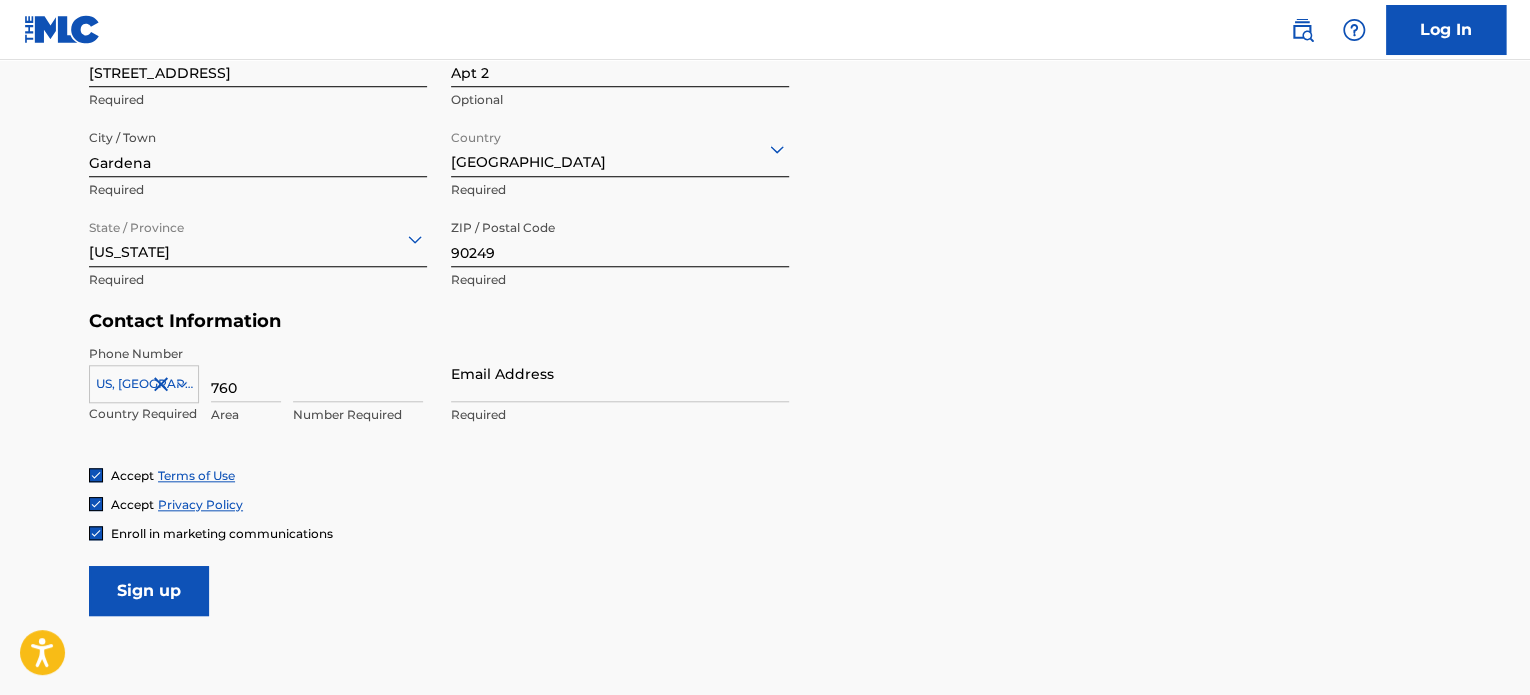type on "760" 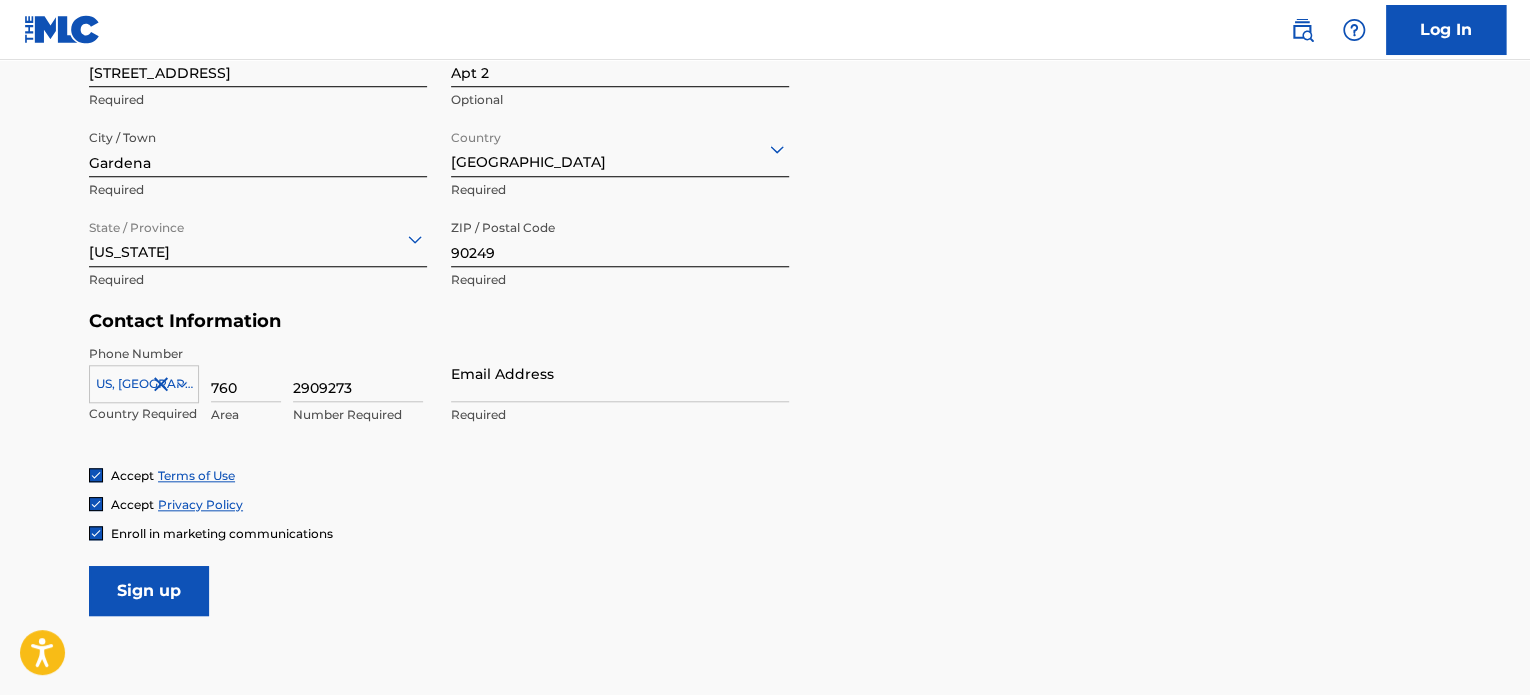 type on "2909273" 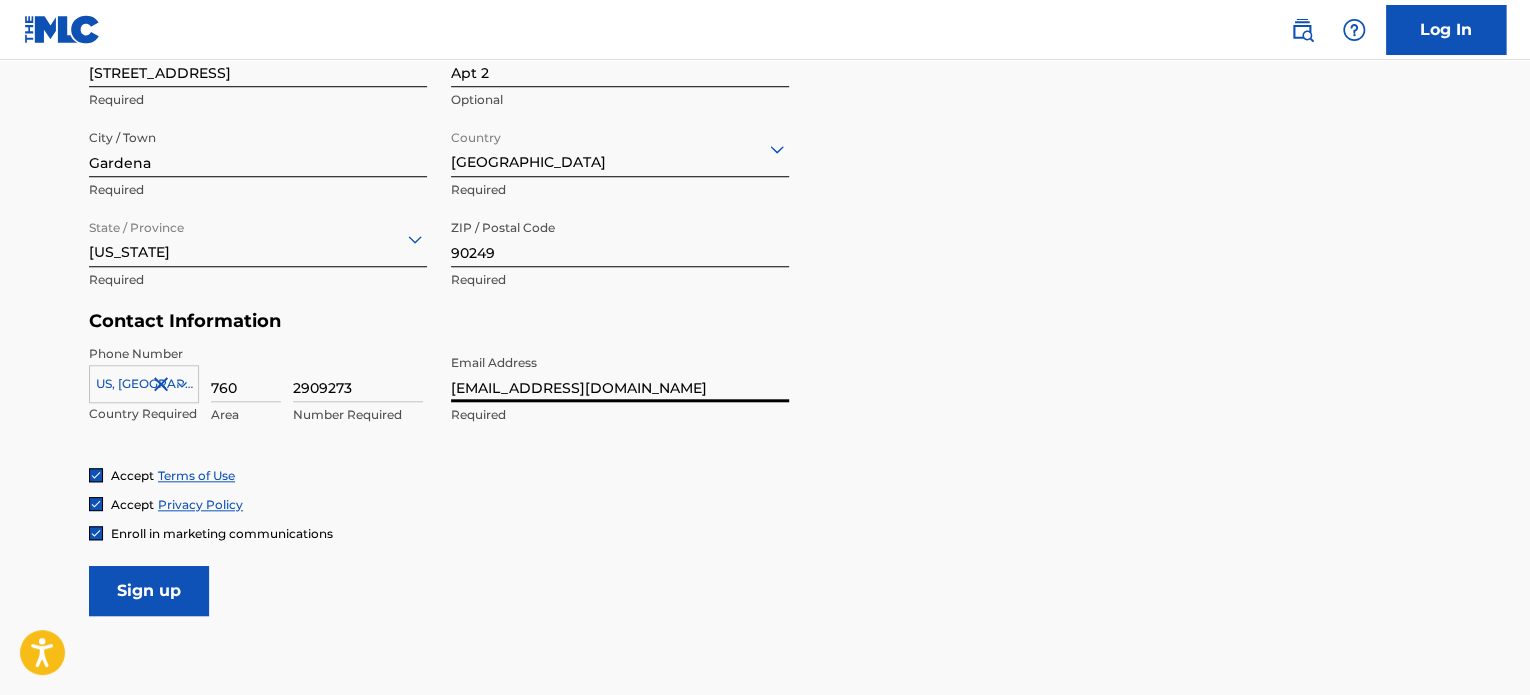 type on "[EMAIL_ADDRESS][DOMAIN_NAME]" 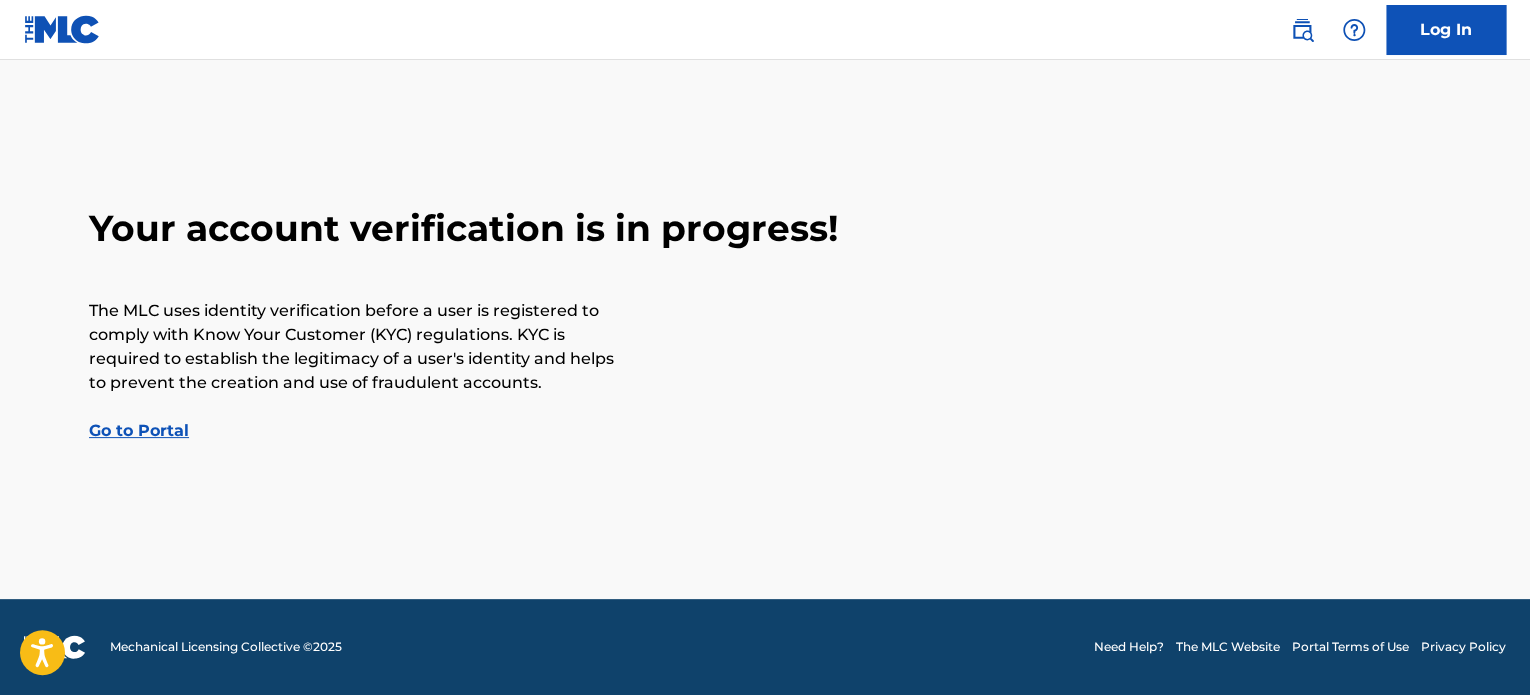 scroll, scrollTop: 0, scrollLeft: 0, axis: both 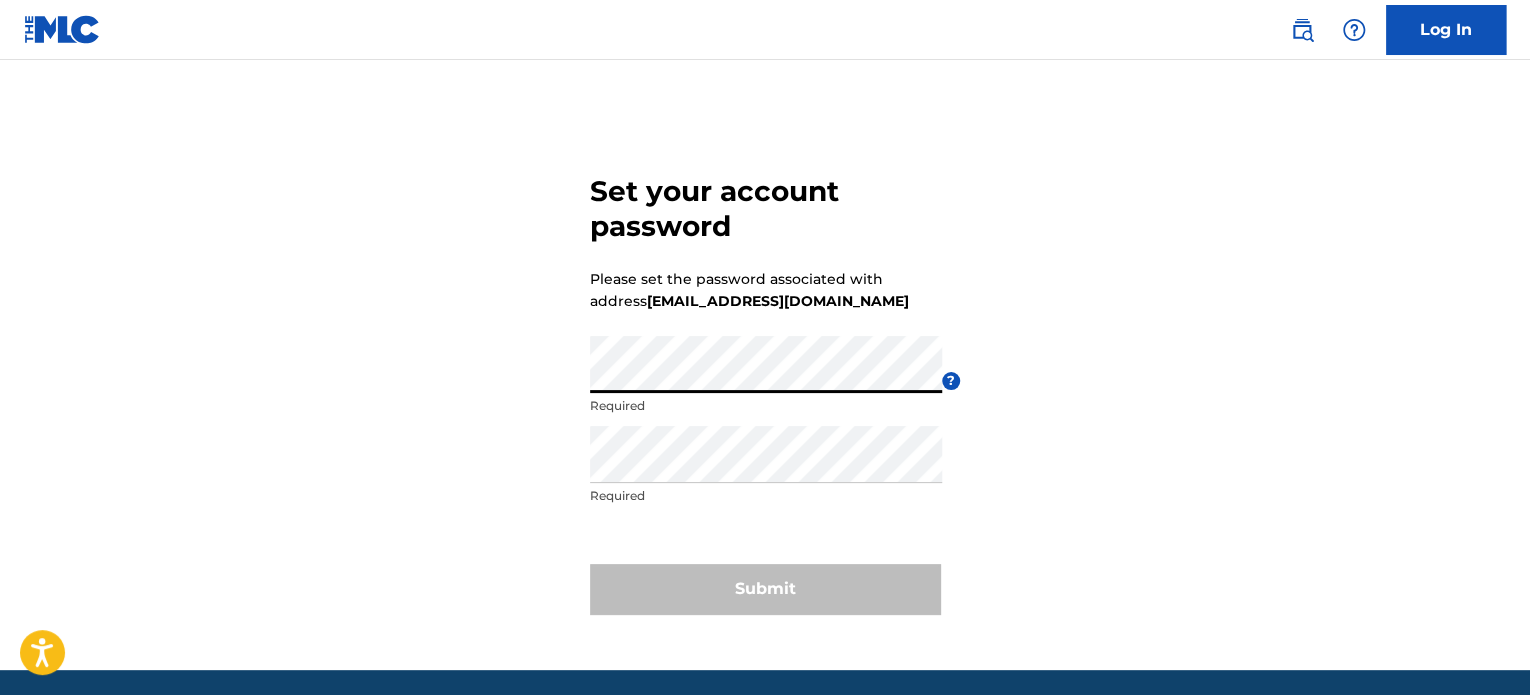click on "Set your account password Please set the password associated with   address  [EMAIL_ADDRESS][DOMAIN_NAME] Password   Required ? Re enter password   Required Submit" at bounding box center (765, 390) 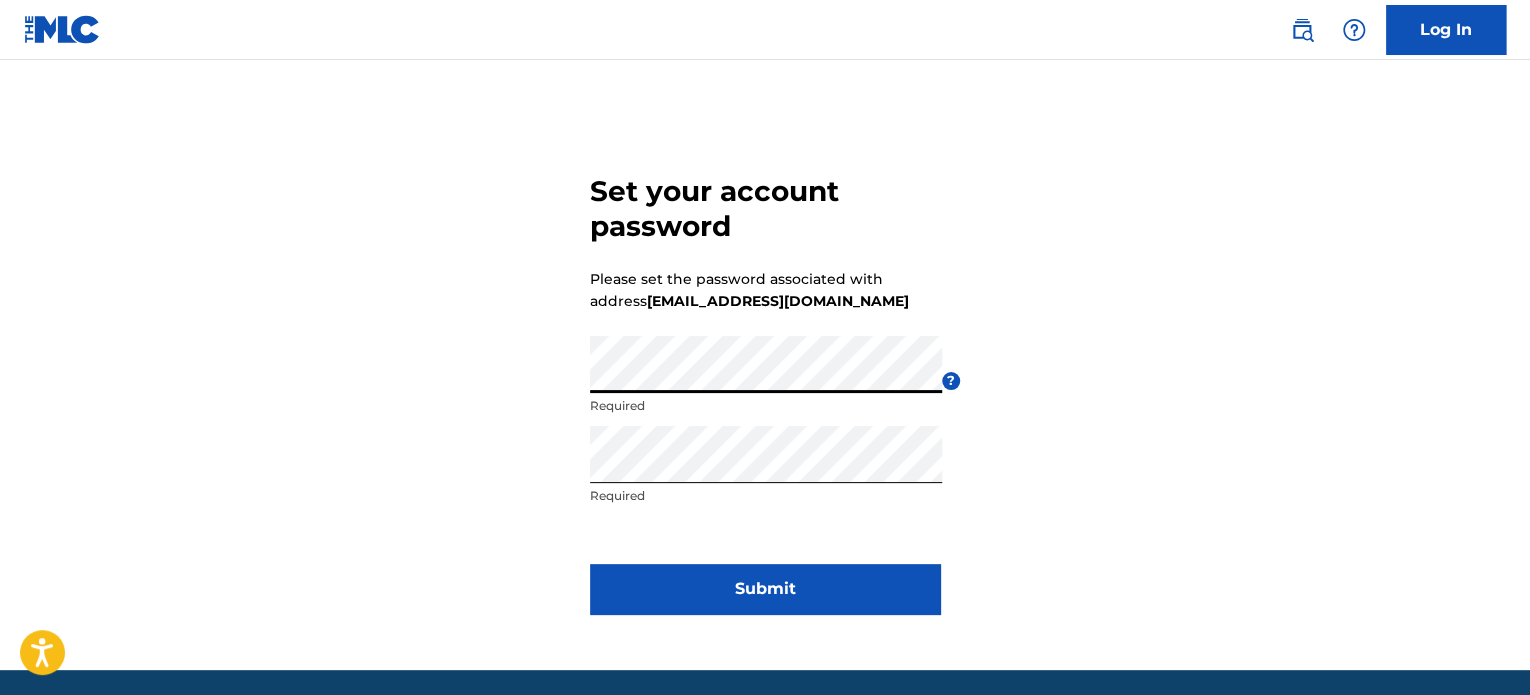 click on "Set your account password Please set the password associated with   address  [EMAIL_ADDRESS][DOMAIN_NAME] Password   Required ? Re enter password   Required Submit" at bounding box center (765, 390) 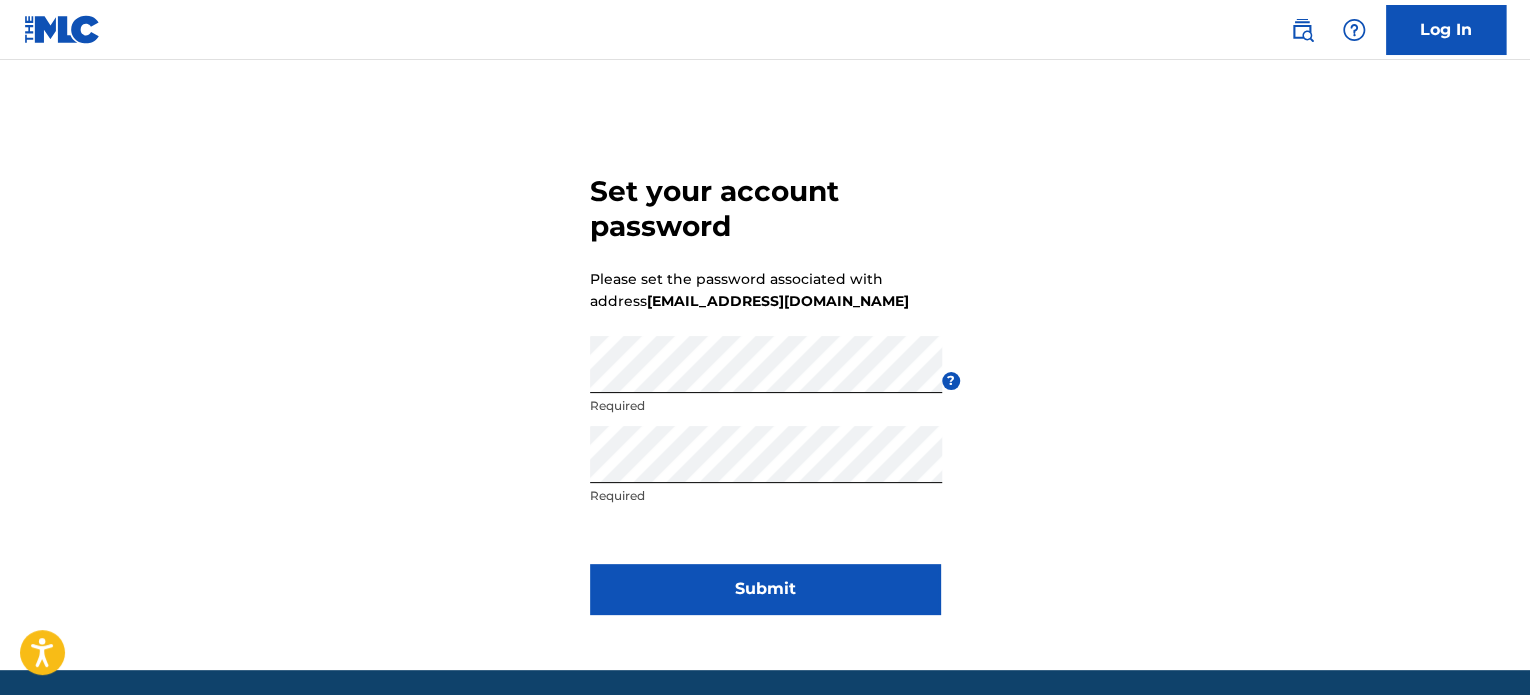 click on "Submit" at bounding box center (765, 589) 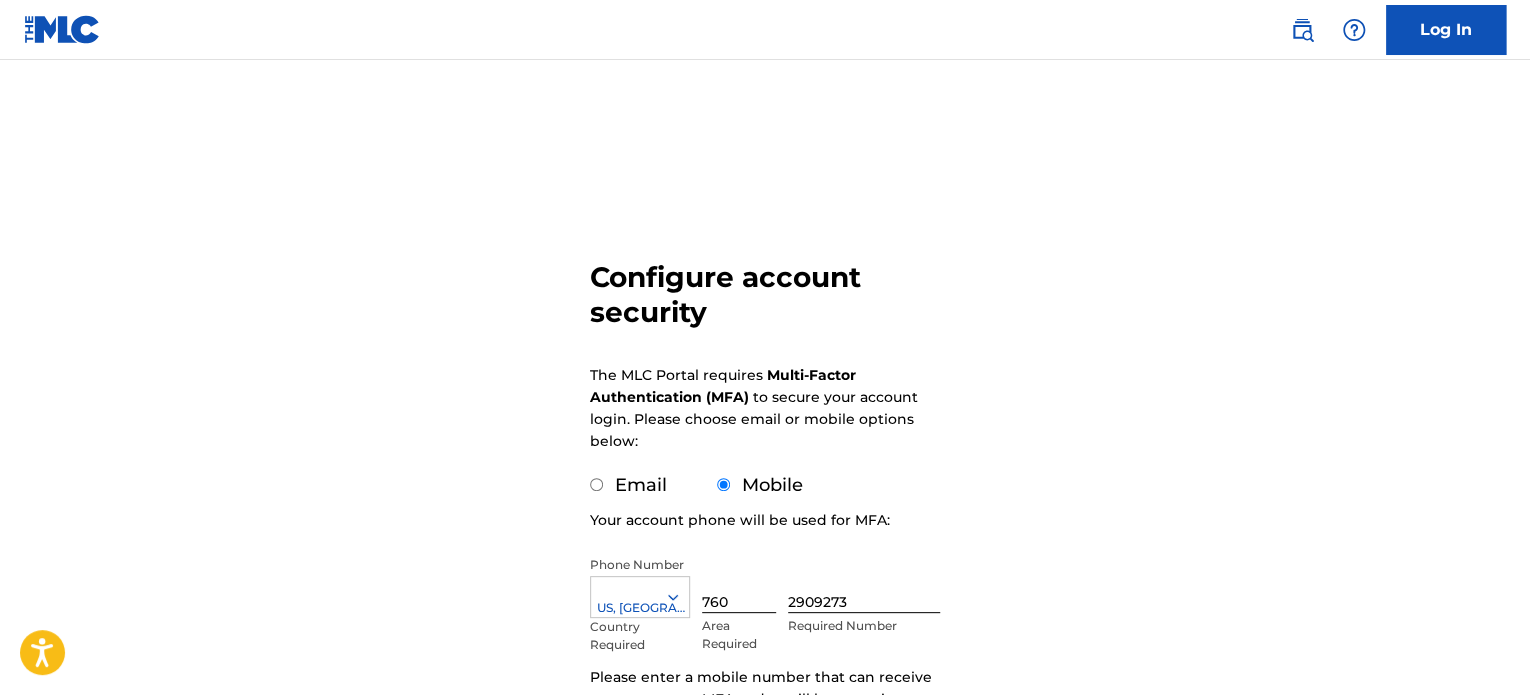 click on "Configure account security The MLC Portal requires     Multi-Factor   Authentication (MFA)   to secure your account   login. Please choose email or mobile options   below: Email Mobile Your account phone will be used for MFA:  Phone Number US, [GEOGRAPHIC_DATA] +1 Country Required   760 Area Required   2909273 Required Number Please enter a mobile number that can receive text messages. MFA codes will be sent via text to this number. Update MFA Settings" at bounding box center (765, 488) 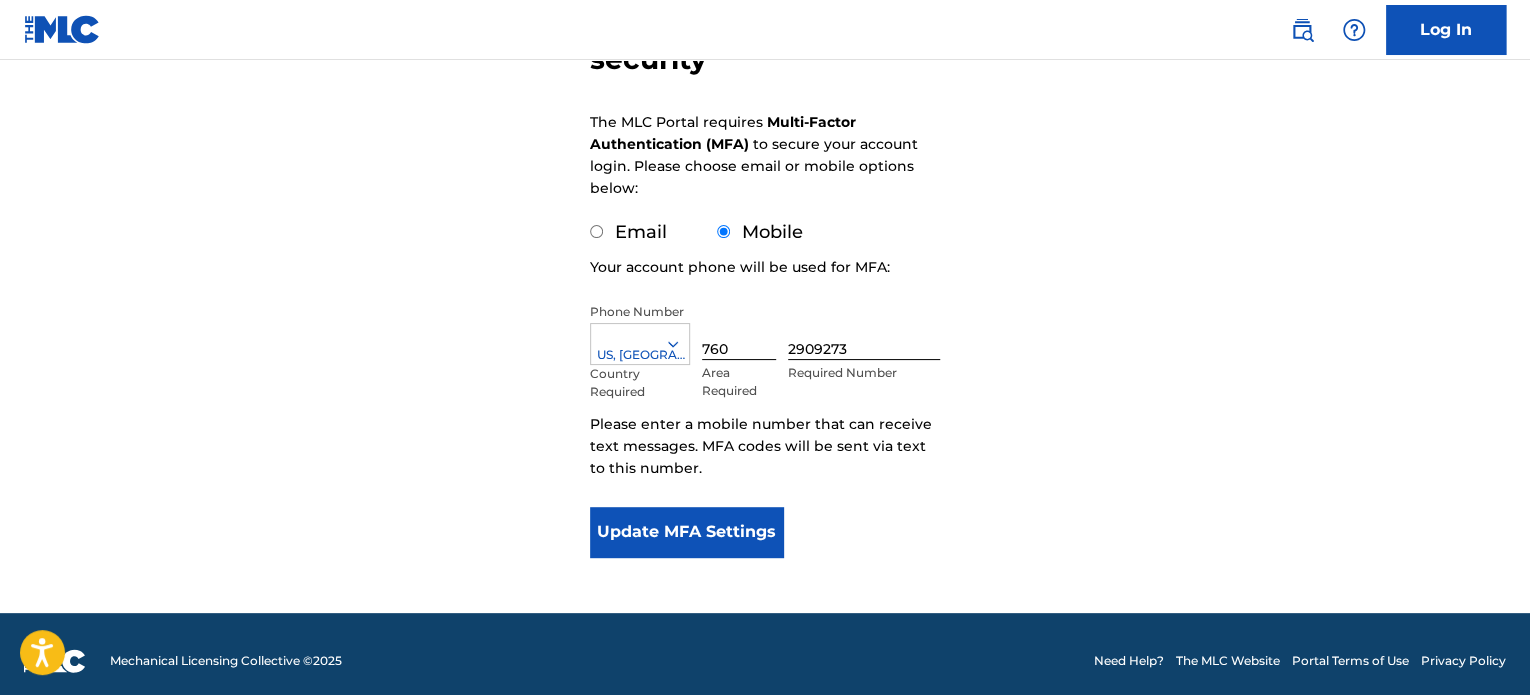 scroll, scrollTop: 264, scrollLeft: 0, axis: vertical 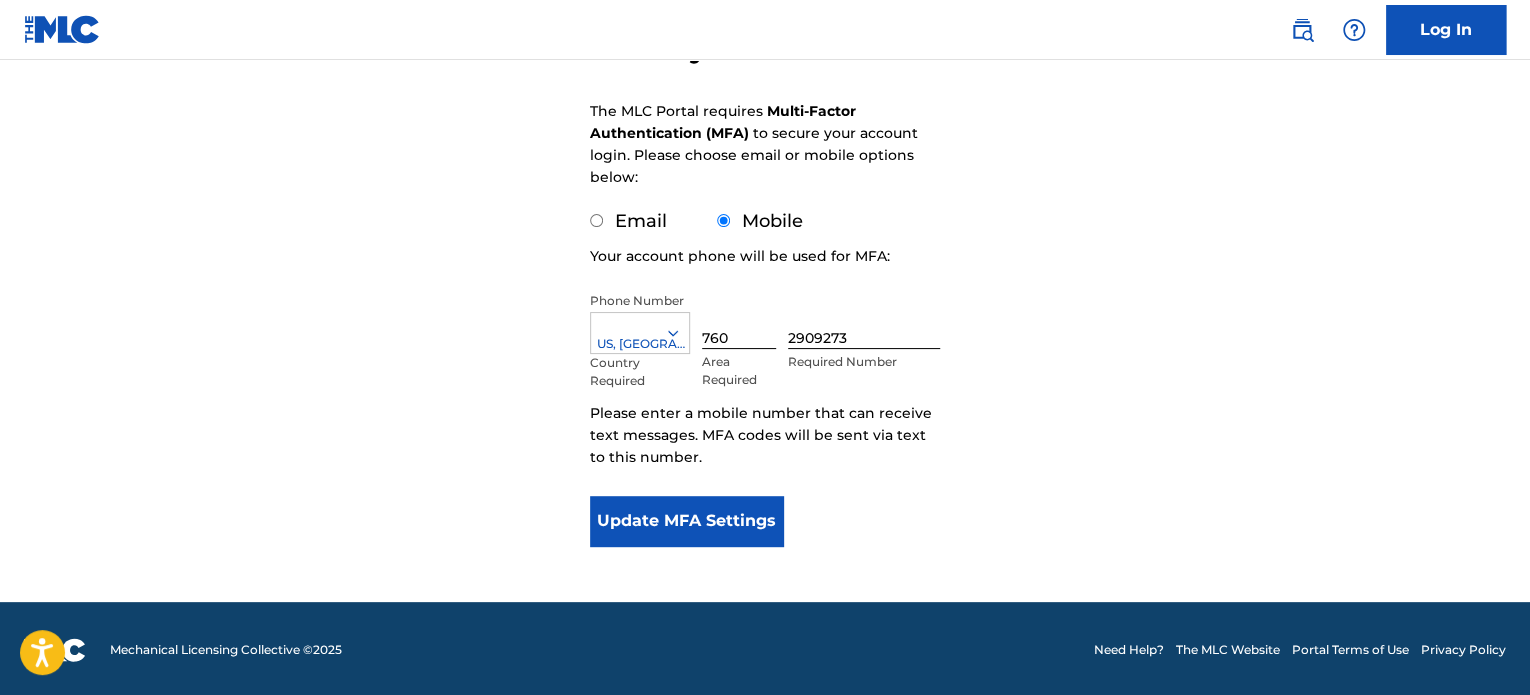 click on "Update MFA Settings" at bounding box center (686, 521) 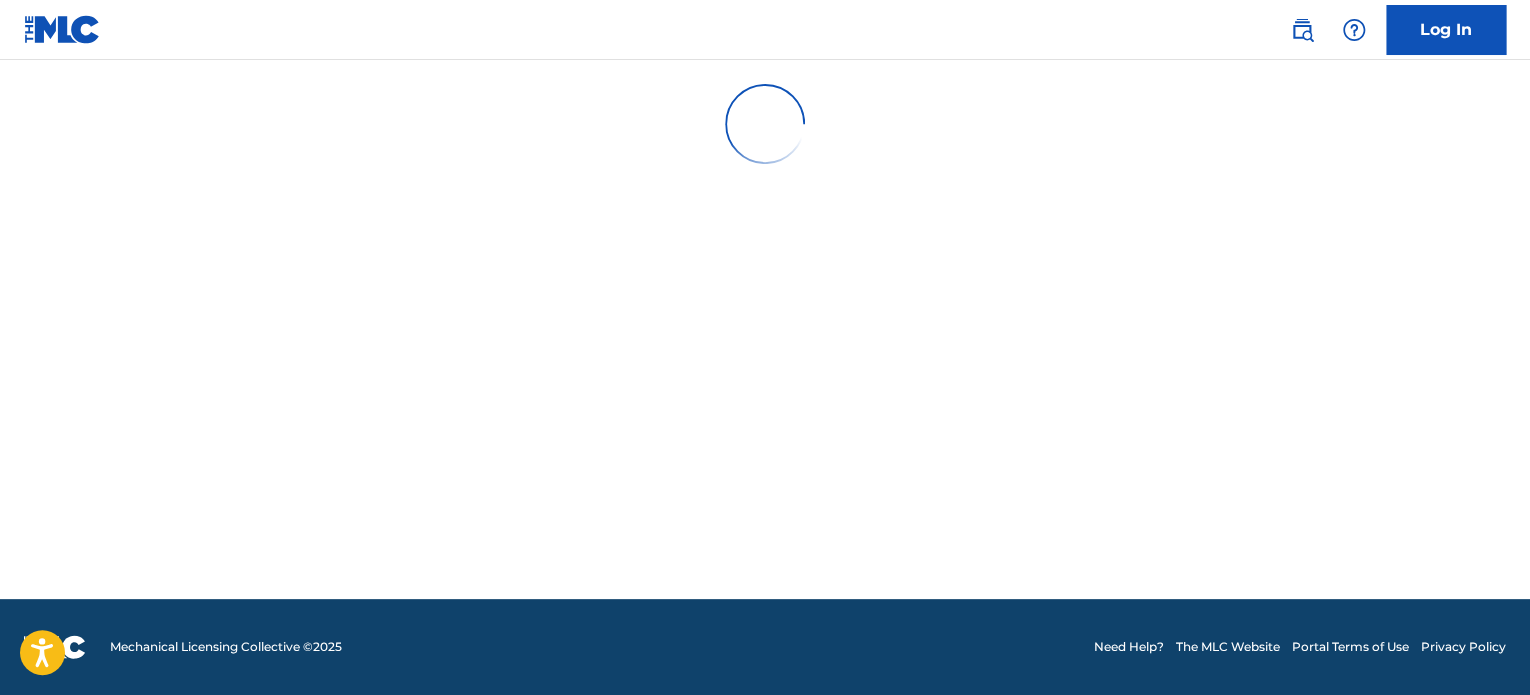 scroll, scrollTop: 0, scrollLeft: 0, axis: both 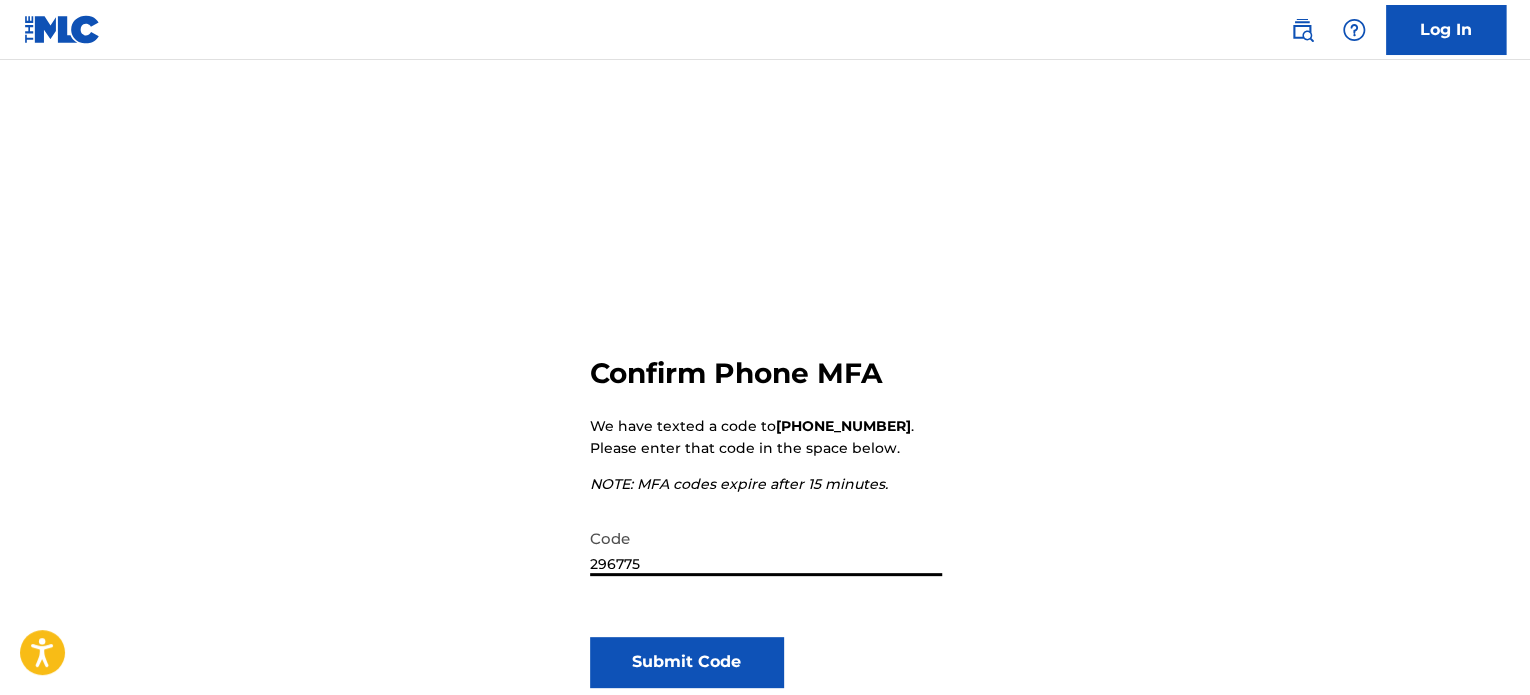 type on "296775" 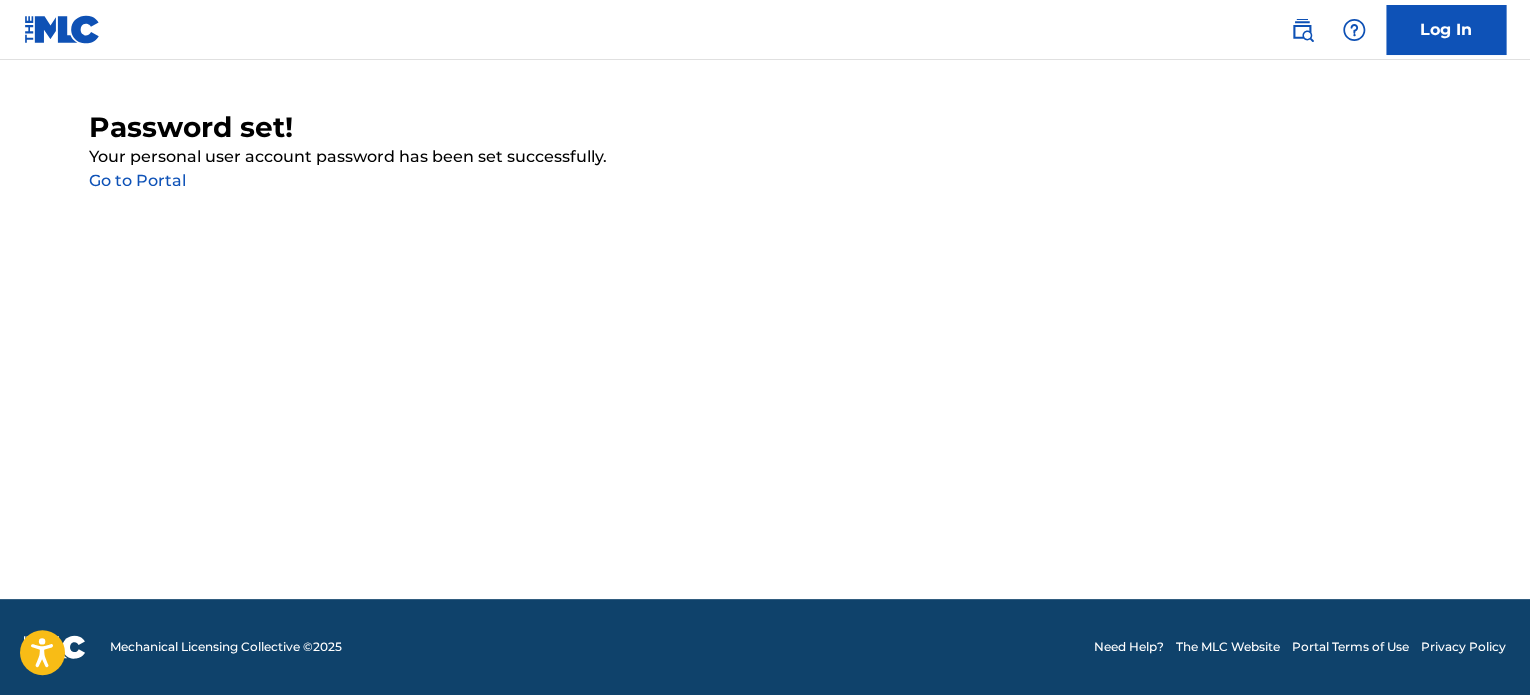 click on "Go to Portal" at bounding box center (137, 180) 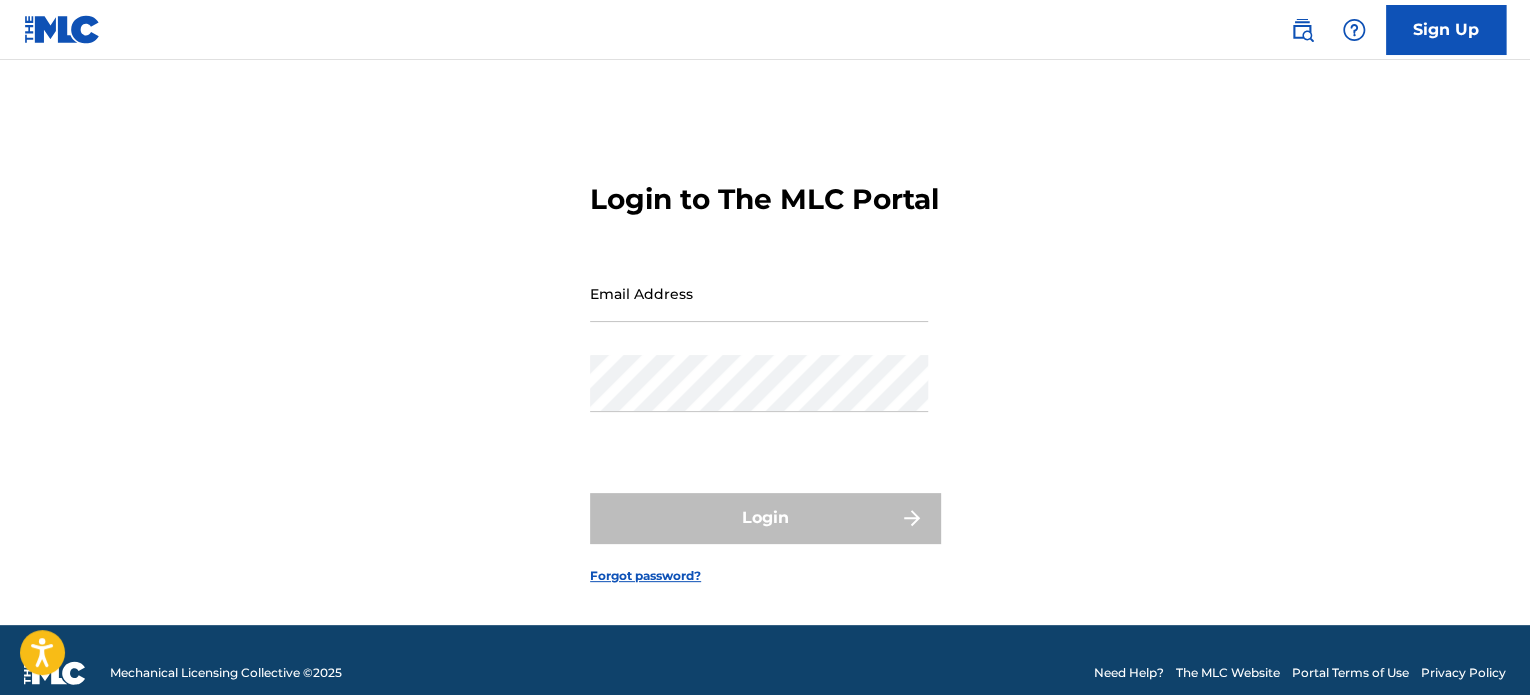 click on "Email Address" at bounding box center (759, 293) 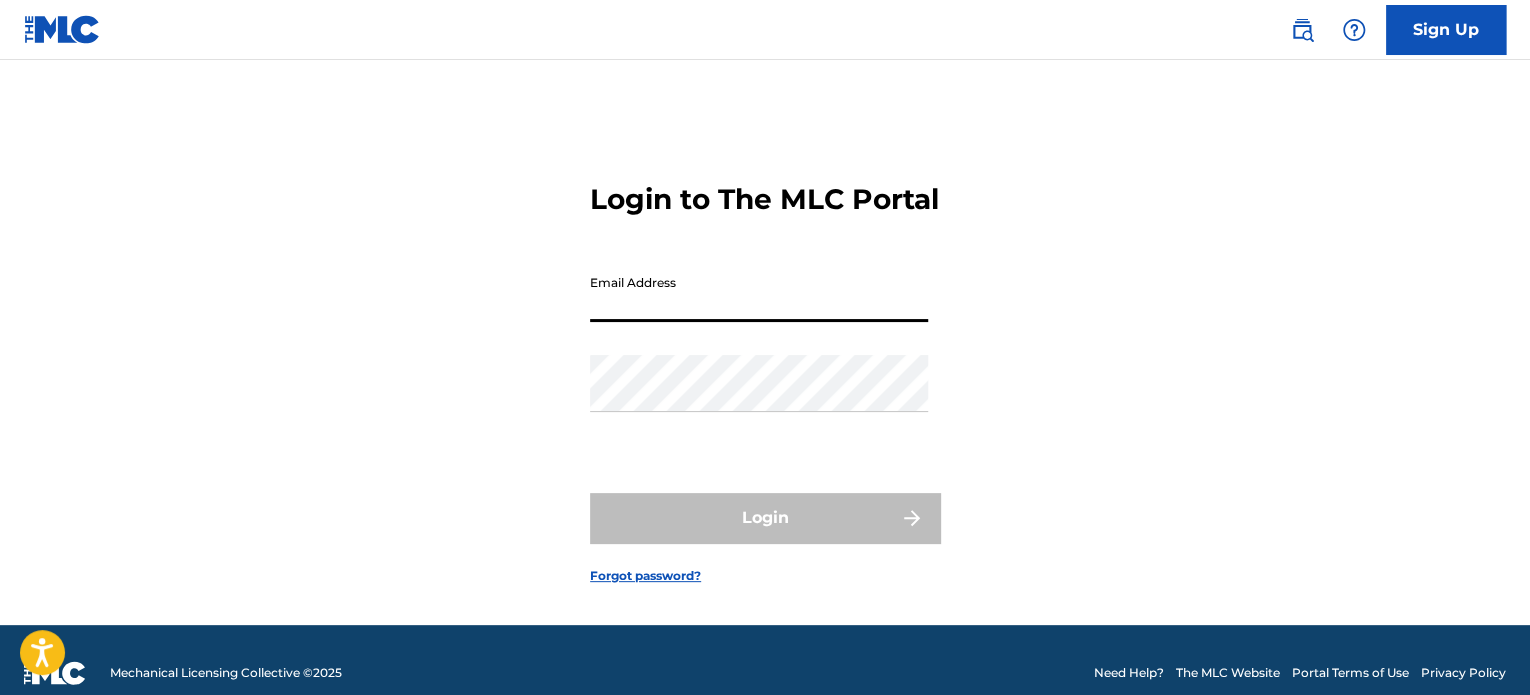 click on "Email Address" at bounding box center [759, 293] 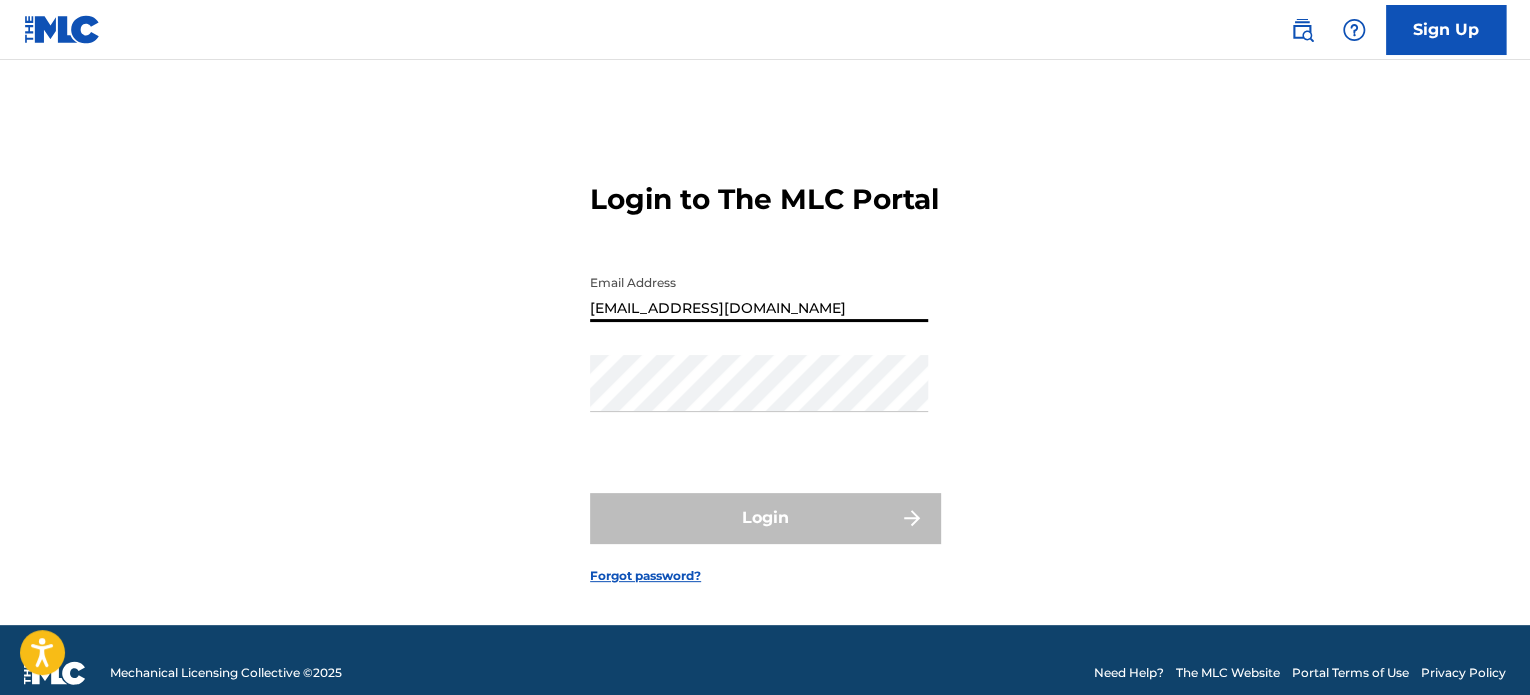 type on "[EMAIL_ADDRESS][DOMAIN_NAME]" 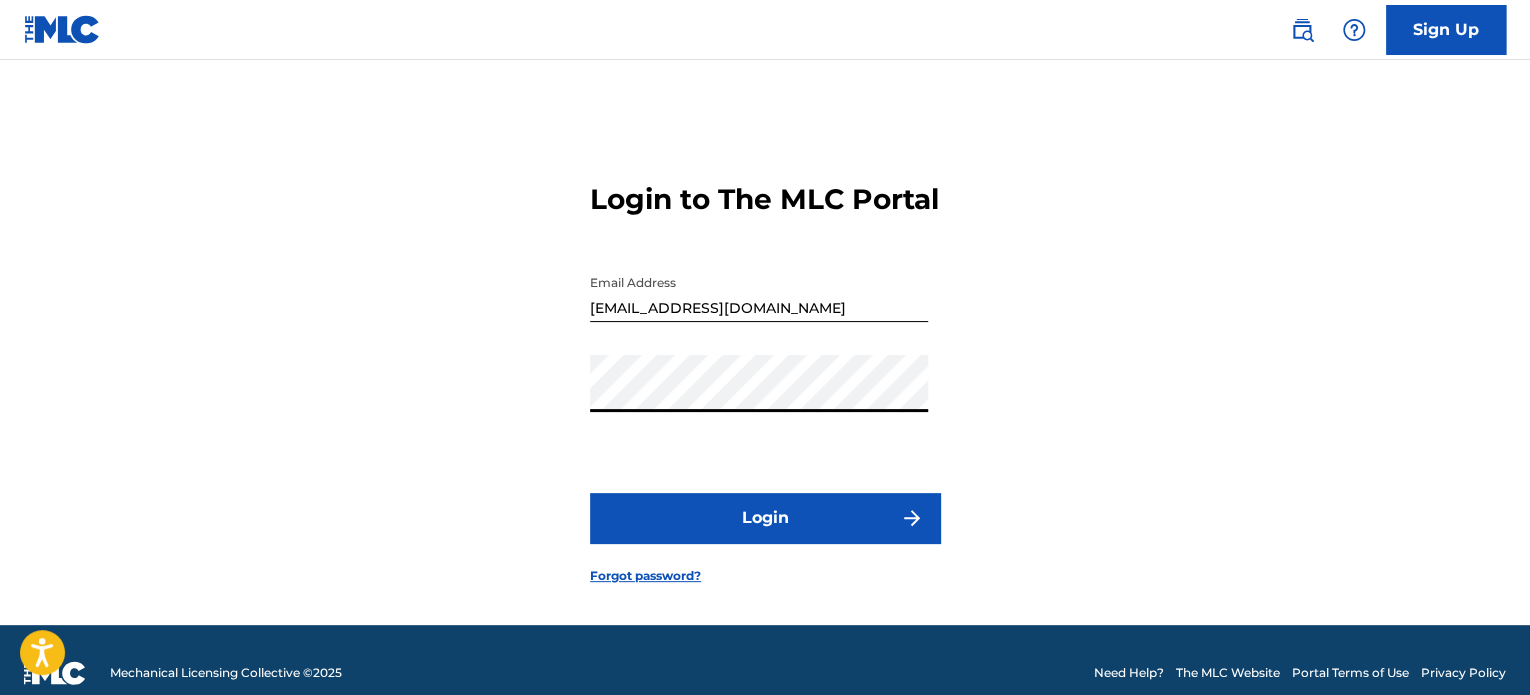 click on "Login" at bounding box center (765, 518) 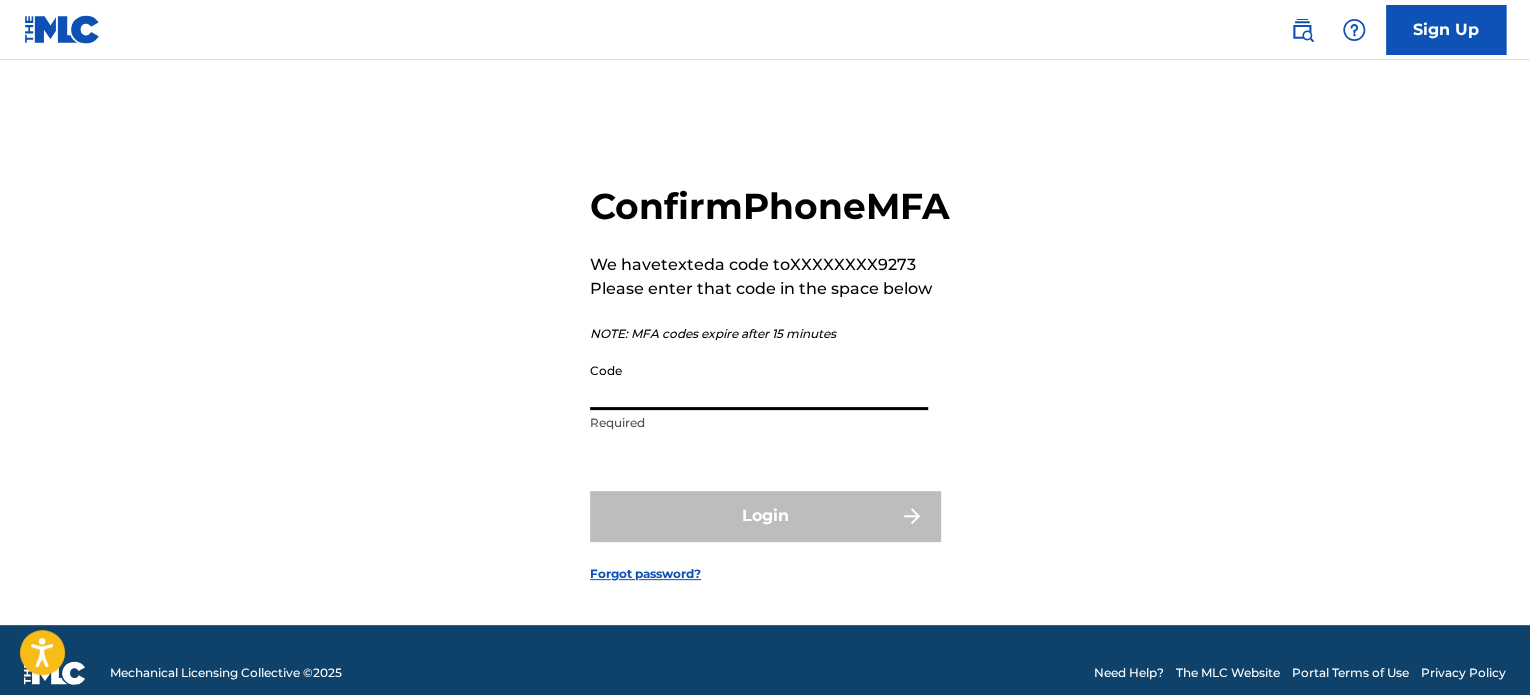click on "Code" at bounding box center (759, 381) 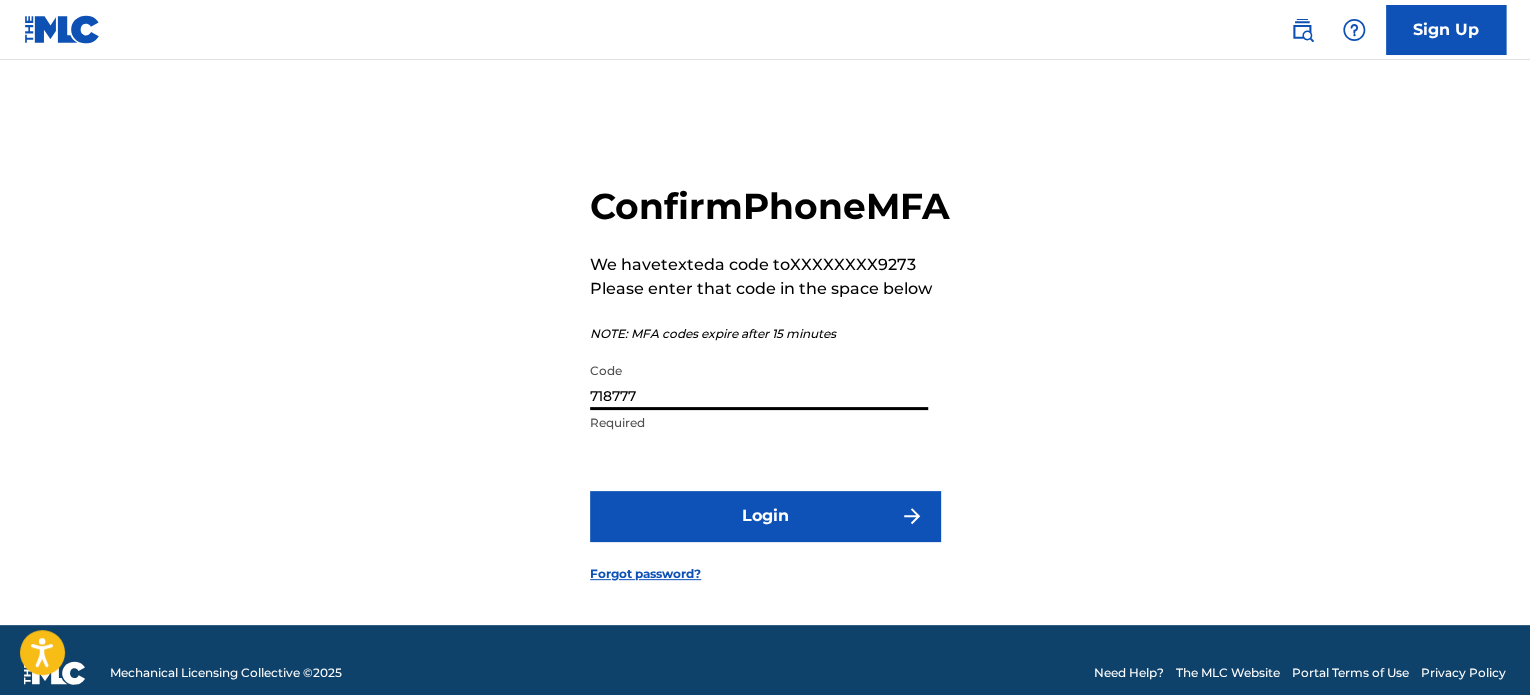 type on "718777" 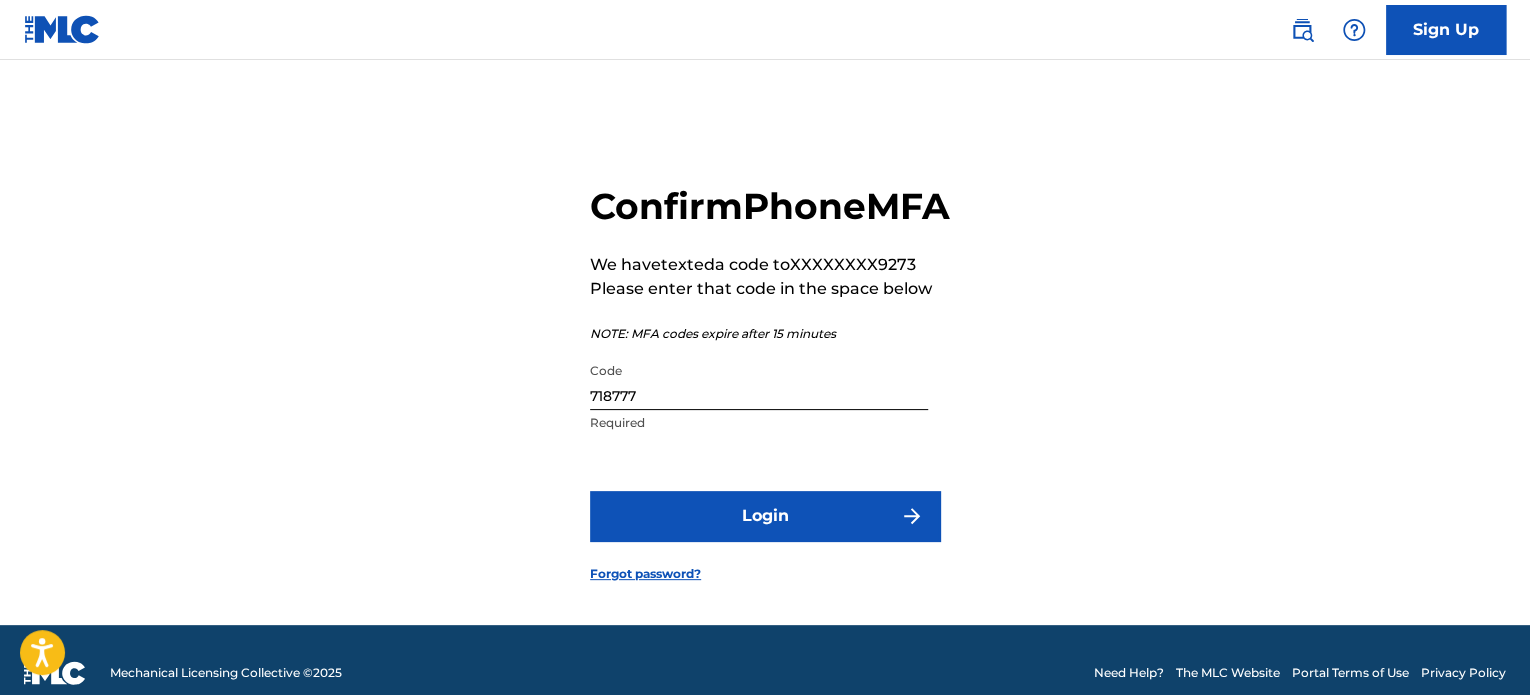click on "Login" at bounding box center (765, 516) 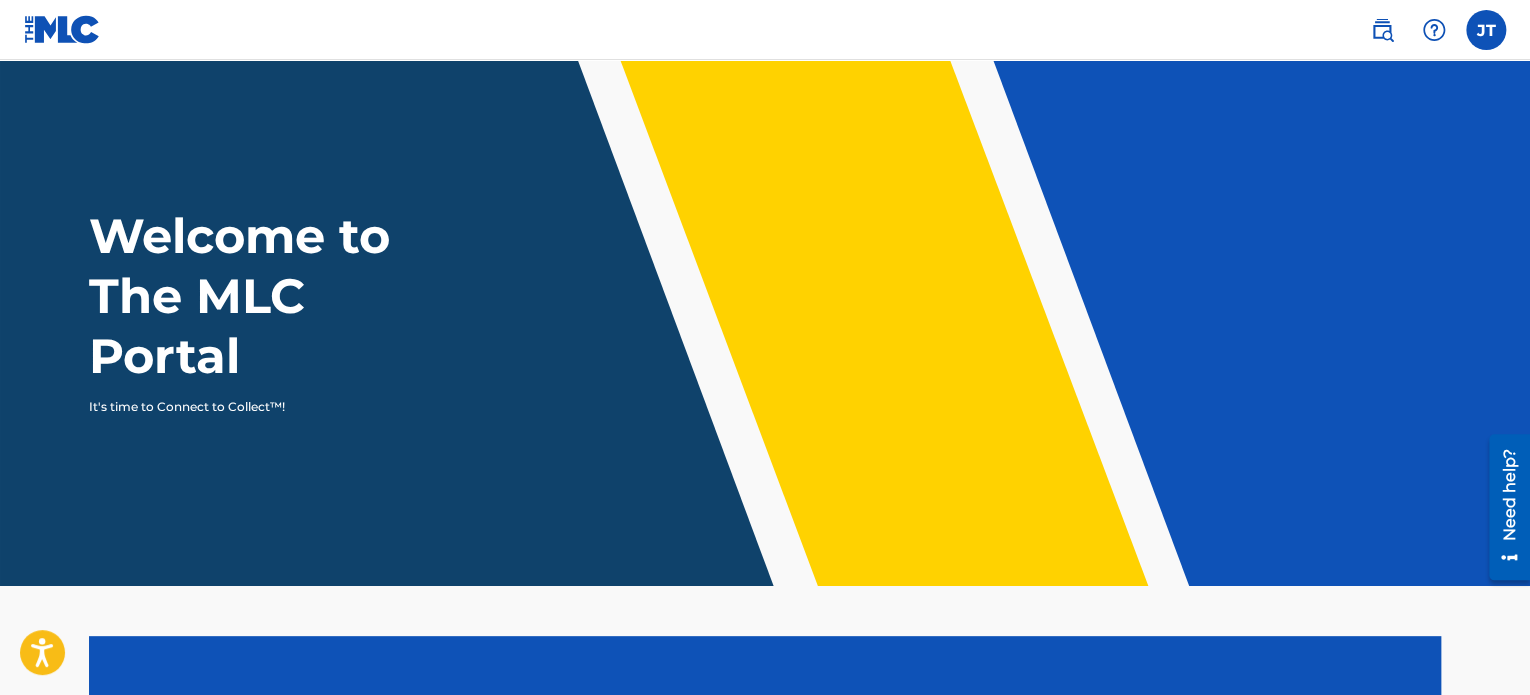 scroll, scrollTop: 0, scrollLeft: 0, axis: both 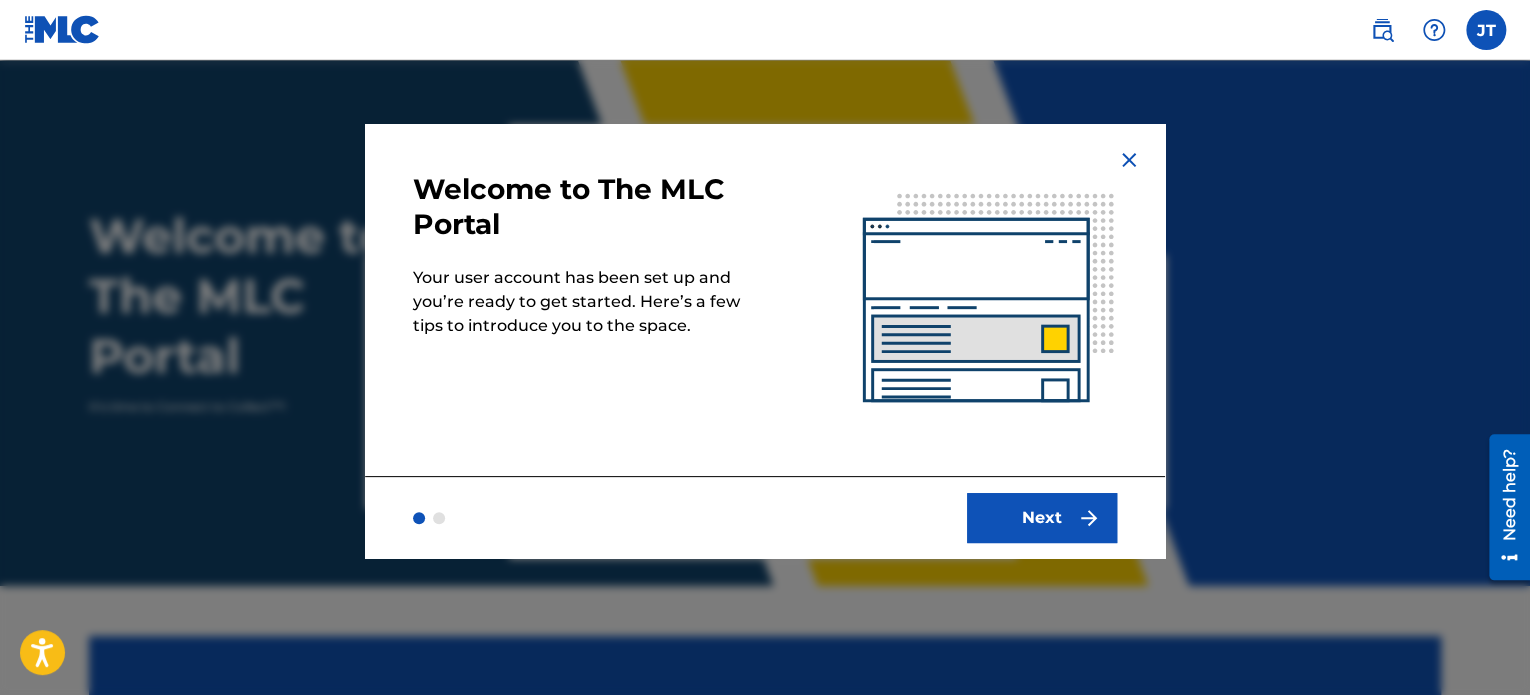 click on "Next" at bounding box center (1042, 518) 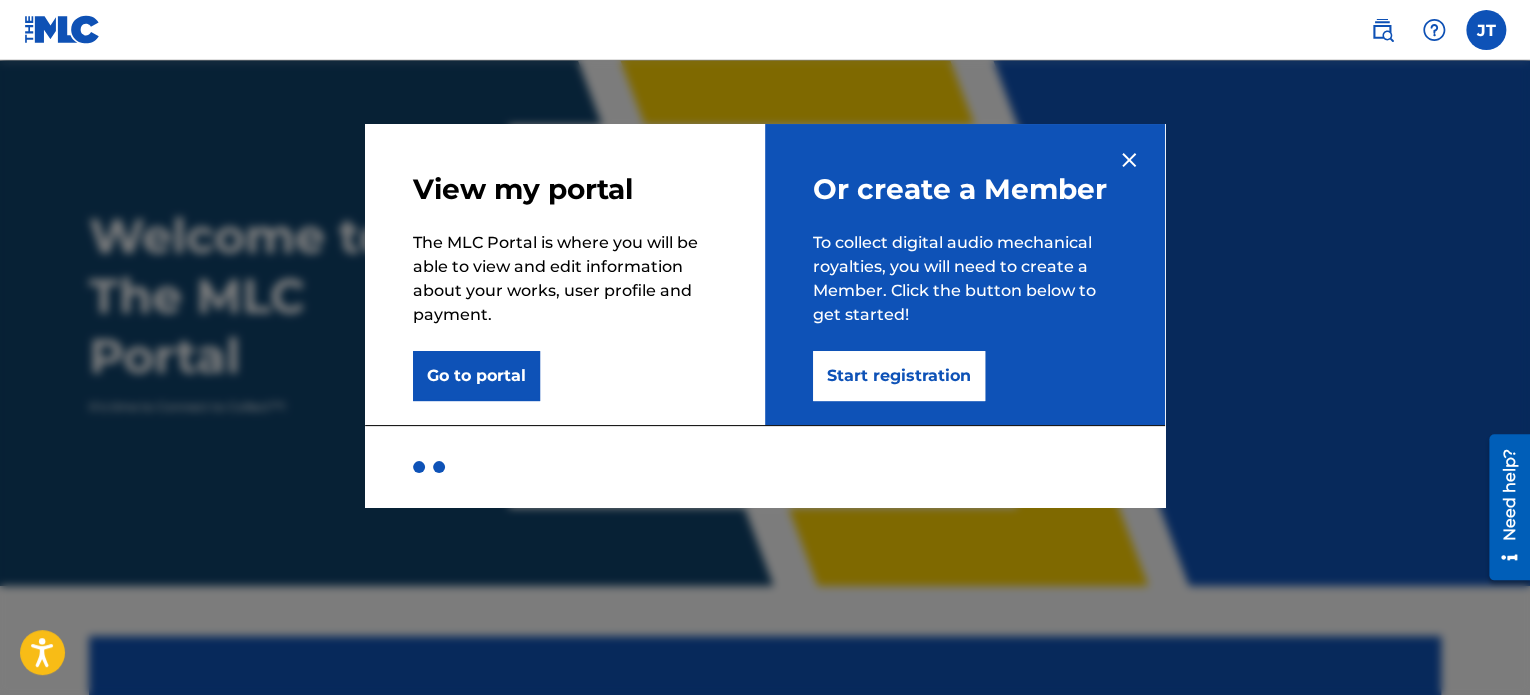 click on "Start registration" at bounding box center (899, 376) 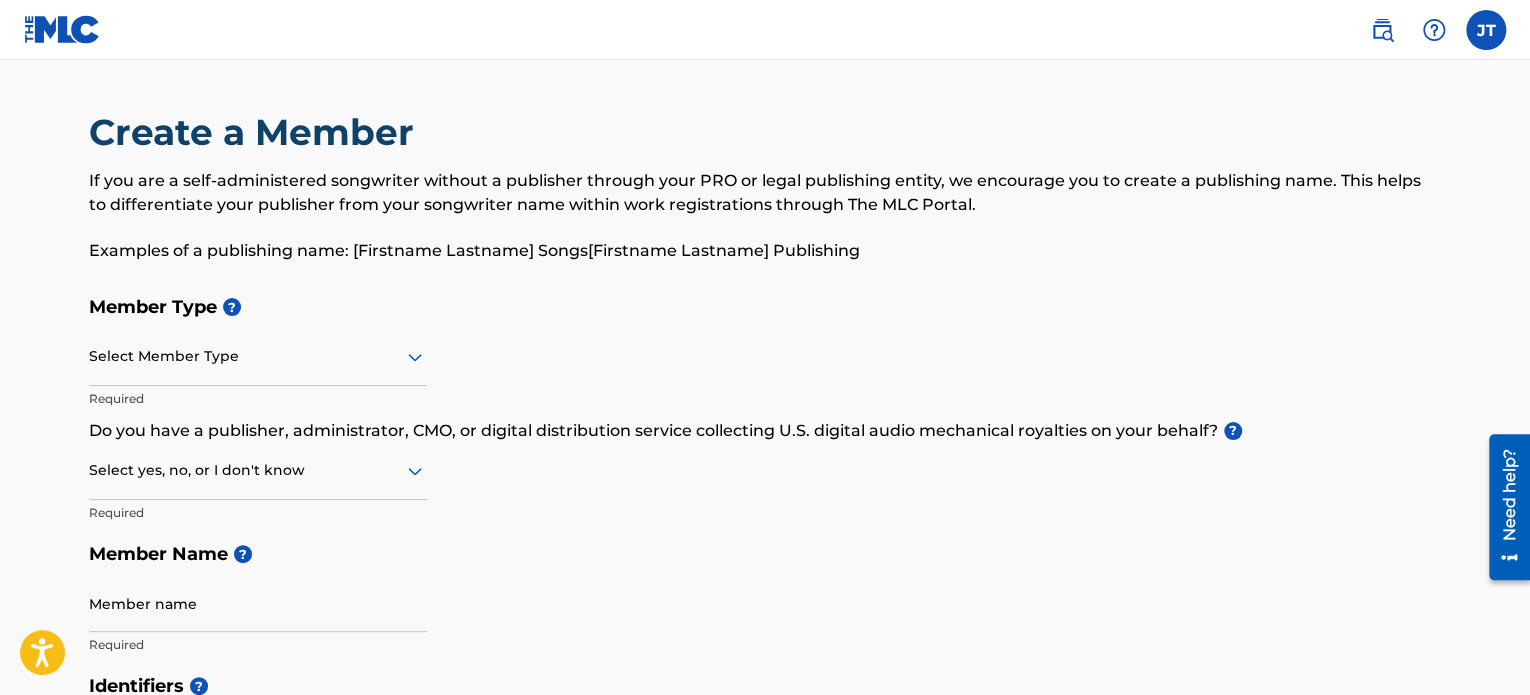 click at bounding box center [258, 356] 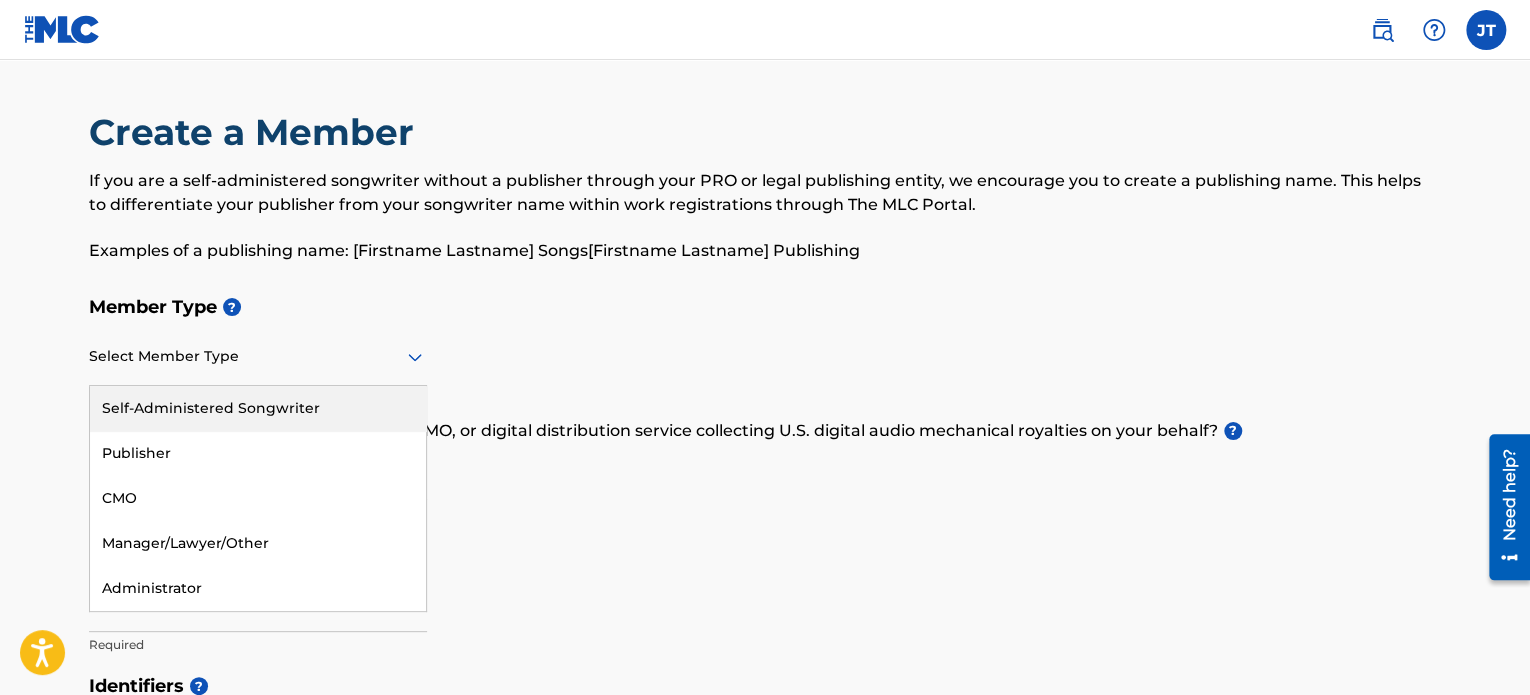 click on "Self-Administered Songwriter" at bounding box center [258, 408] 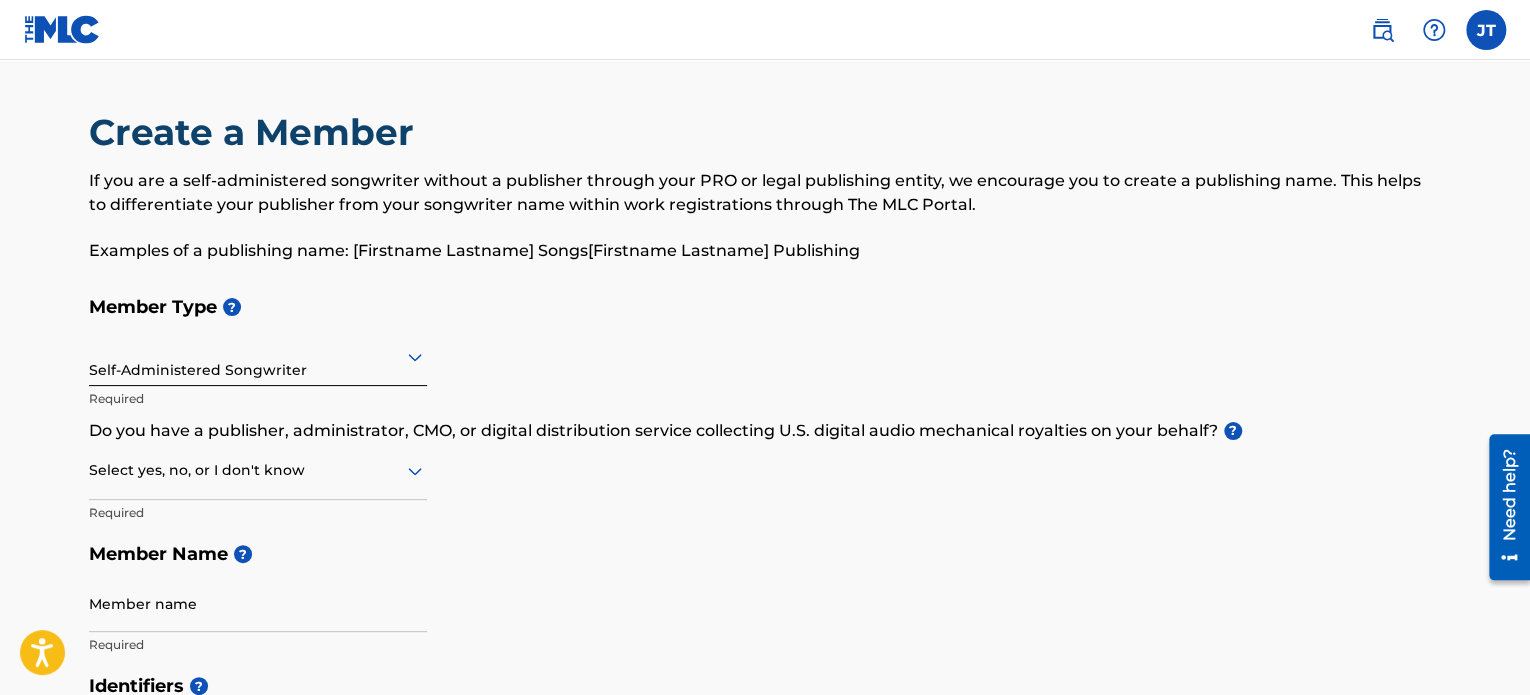 click at bounding box center (258, 470) 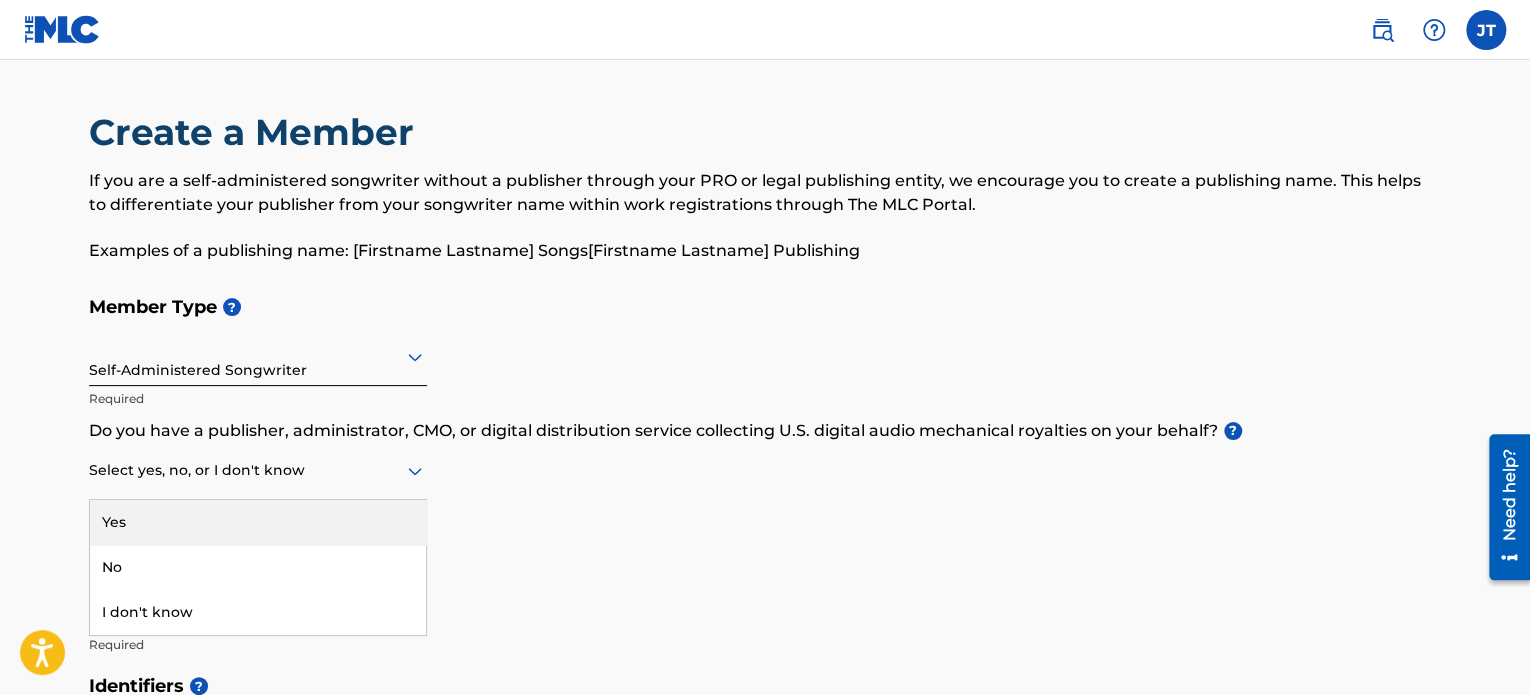 click on "Yes" at bounding box center (258, 522) 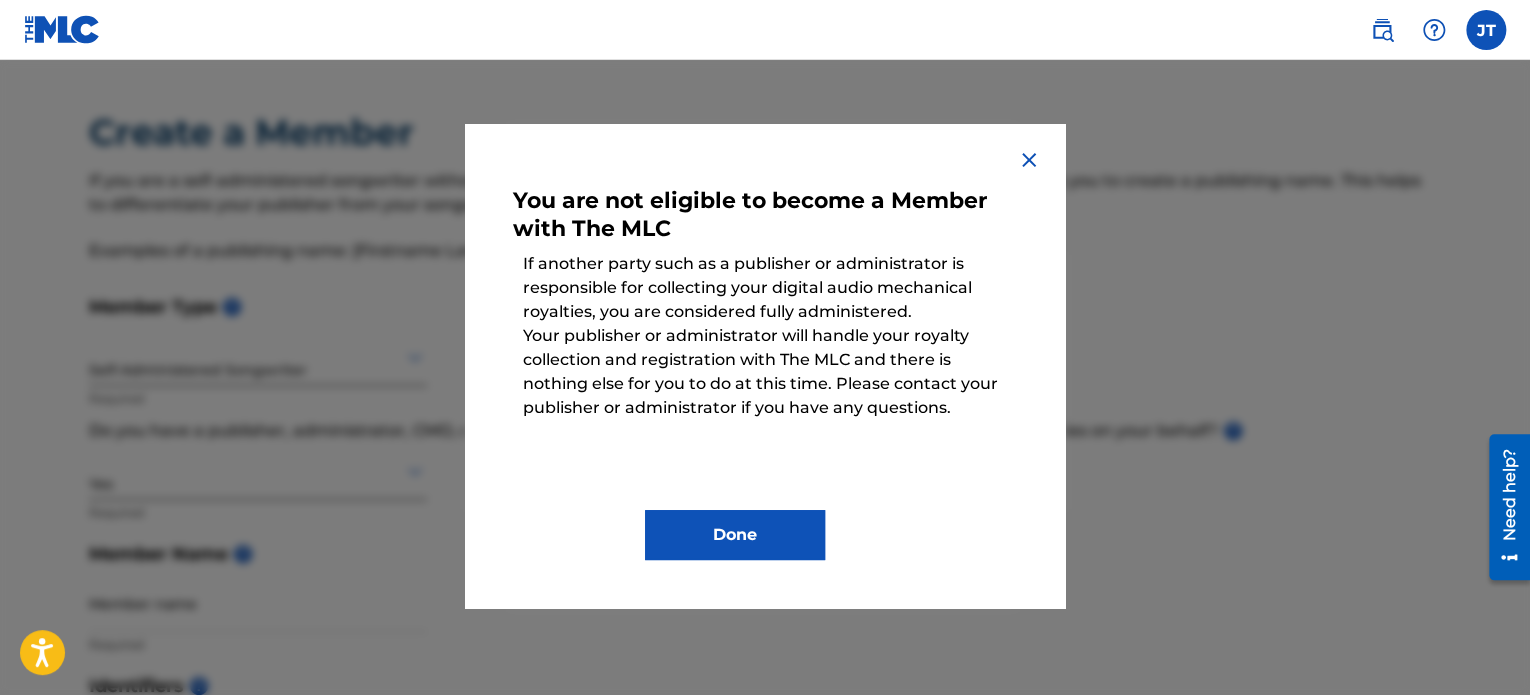 click on "Done" at bounding box center [735, 535] 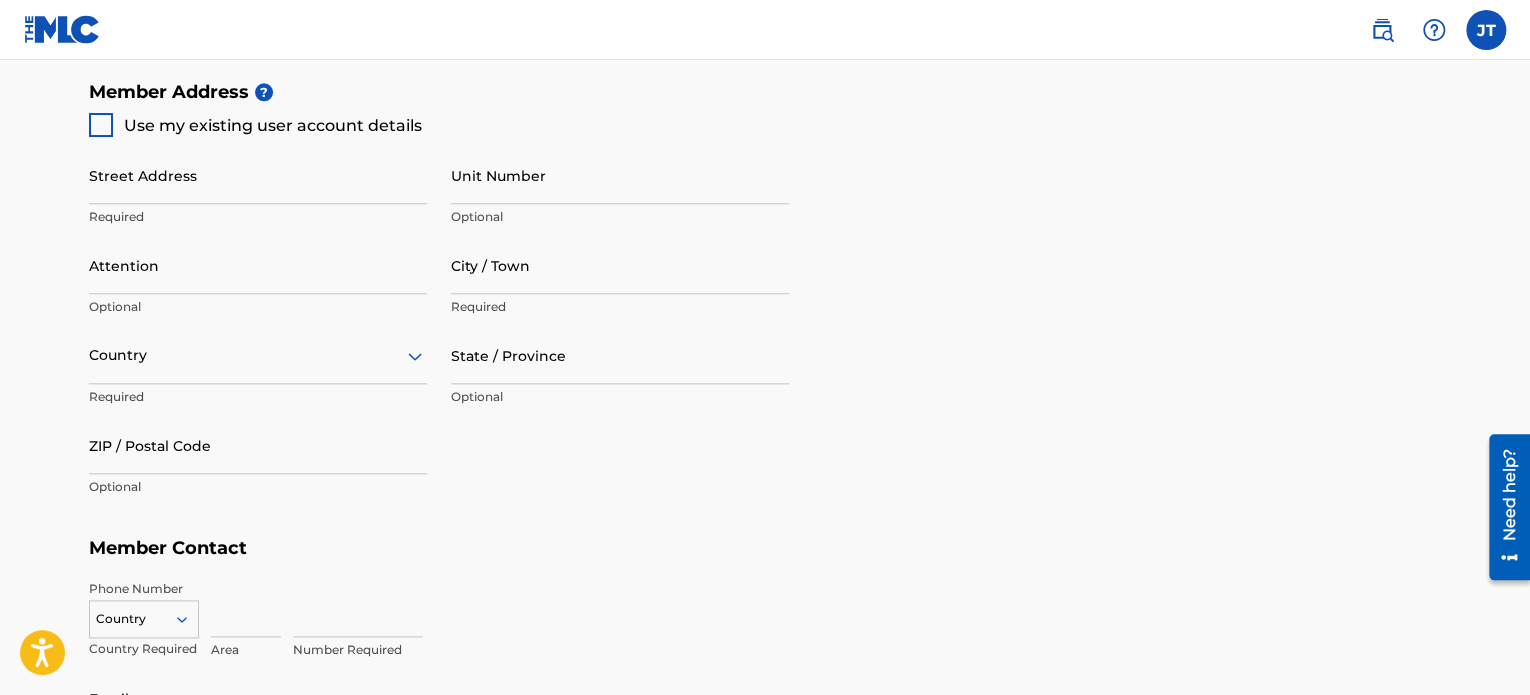 scroll, scrollTop: 0, scrollLeft: 0, axis: both 